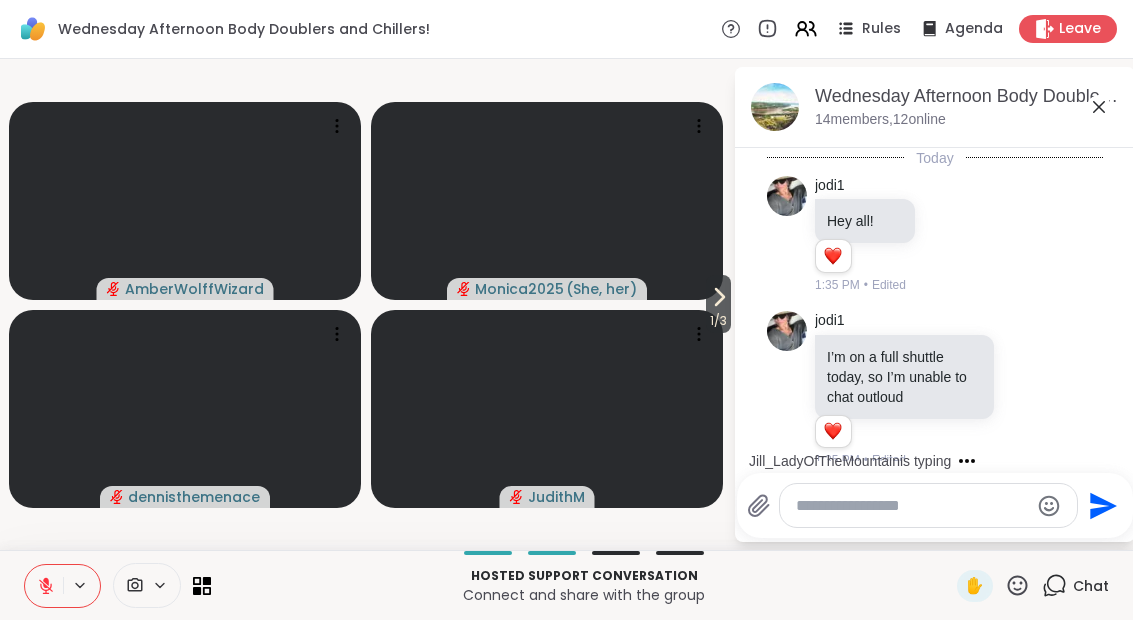 scroll, scrollTop: 0, scrollLeft: 0, axis: both 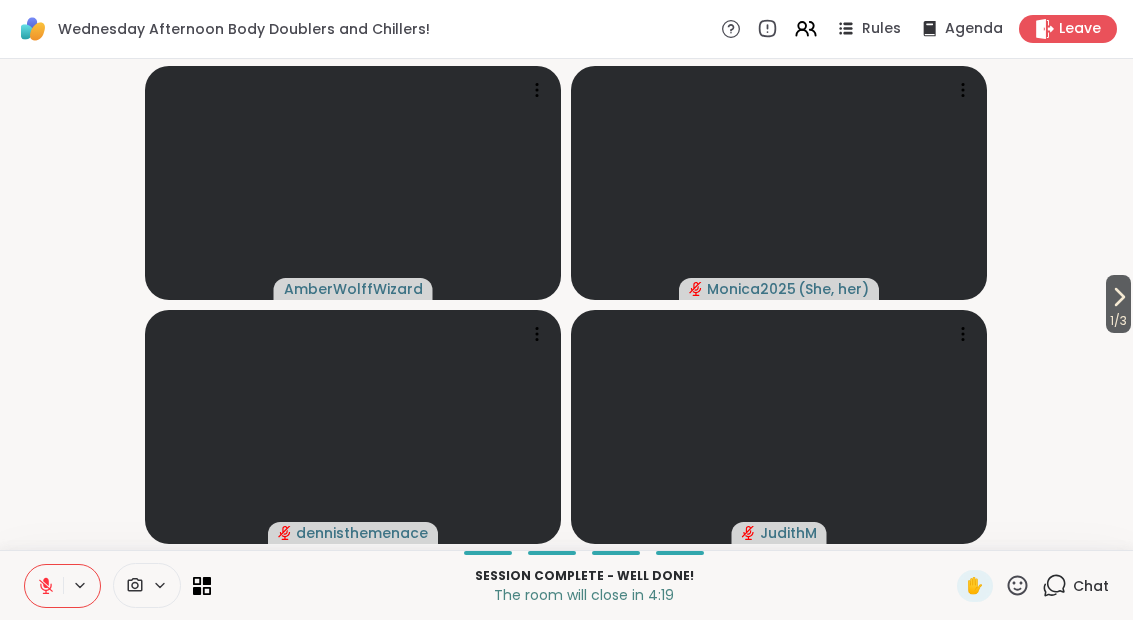click at bounding box center (117, 585) 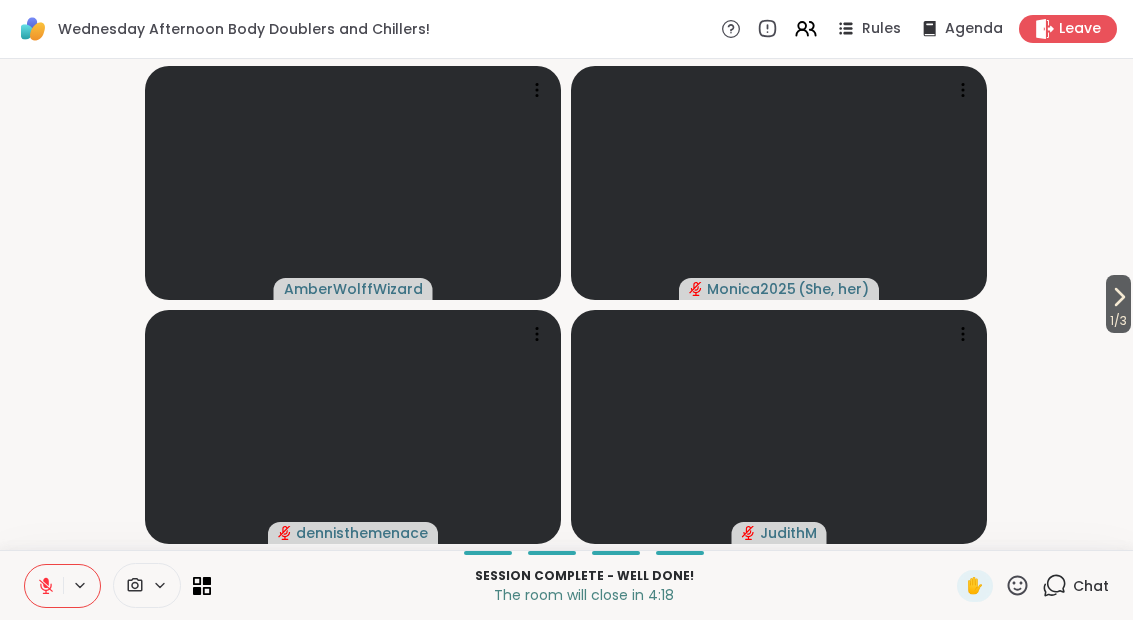 click at bounding box center [147, 585] 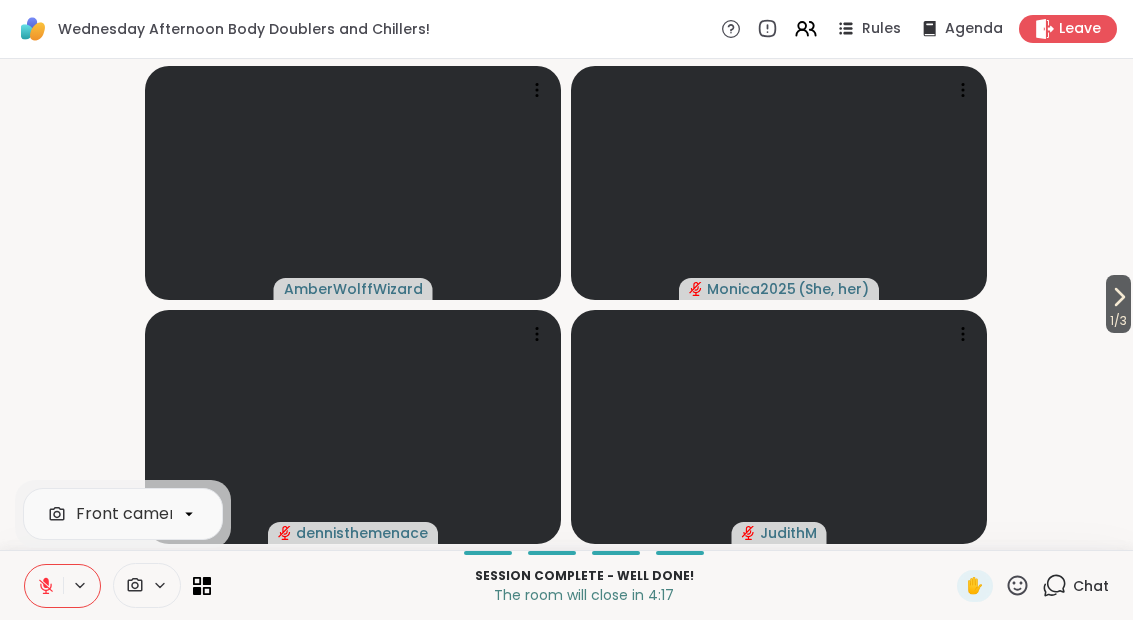 click 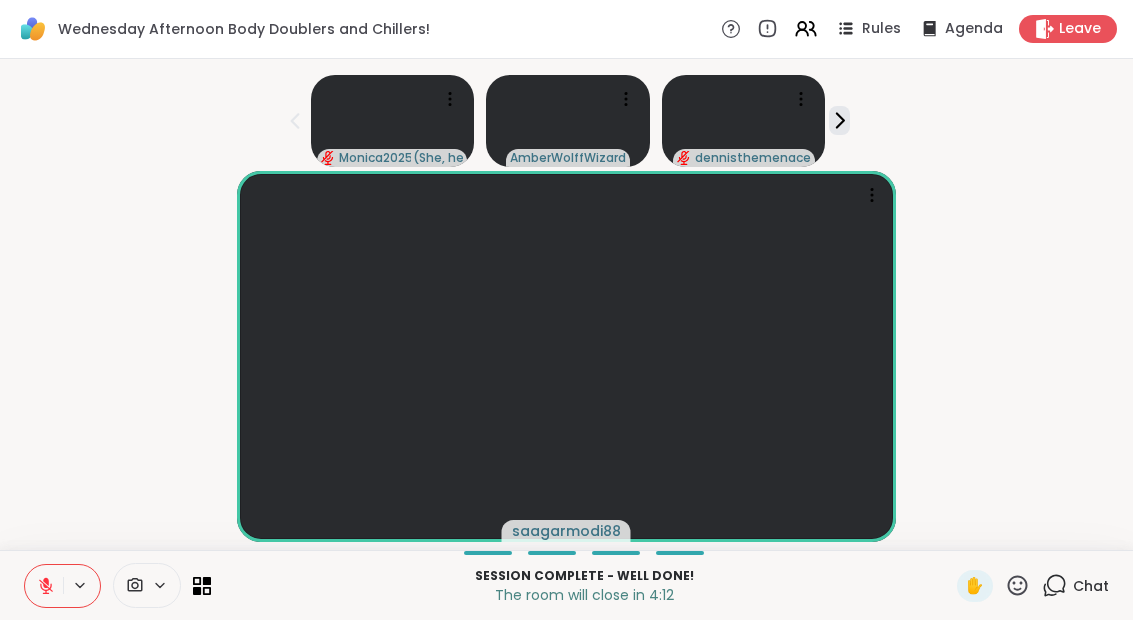 scroll, scrollTop: 25, scrollLeft: 0, axis: vertical 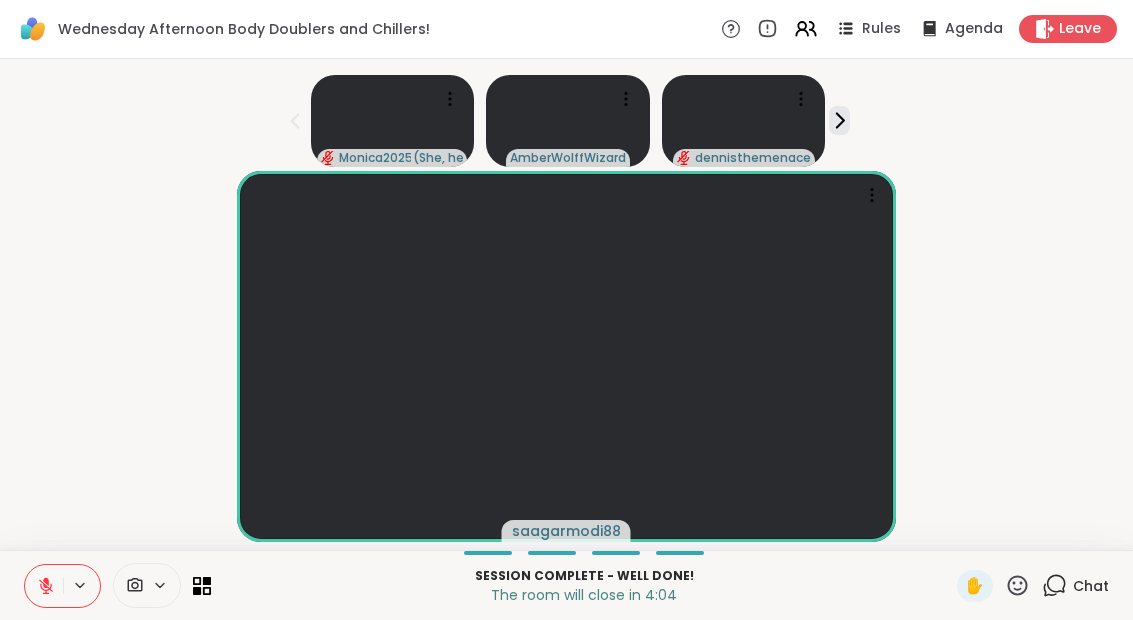 click on "Session Complete - well done! The room will close in 4:04 ✋ Chat" at bounding box center [566, 585] 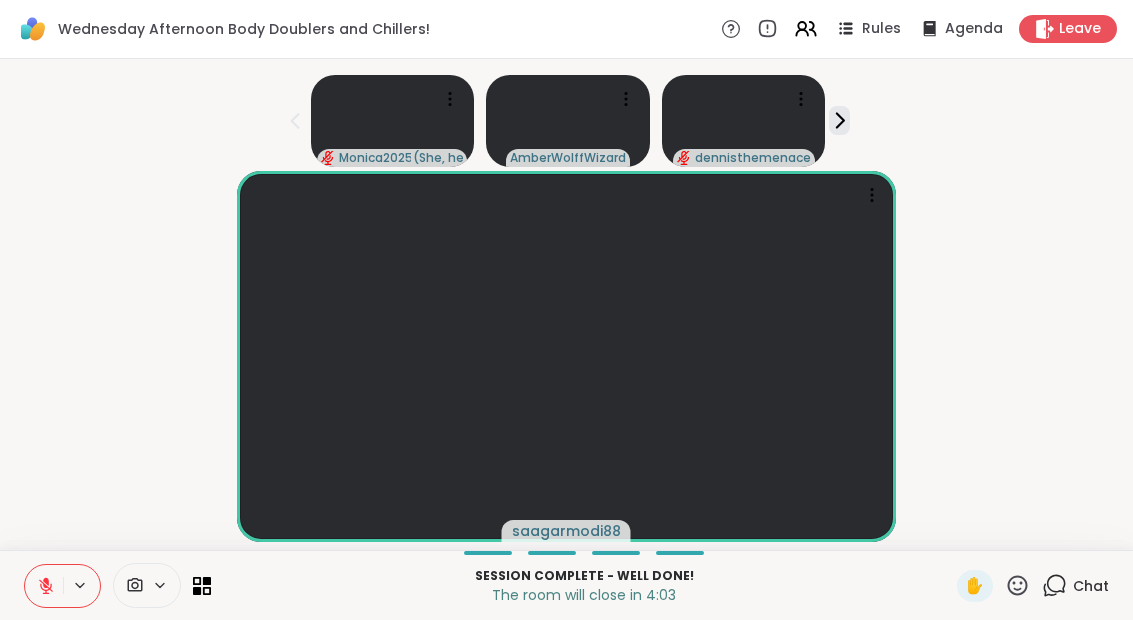 click 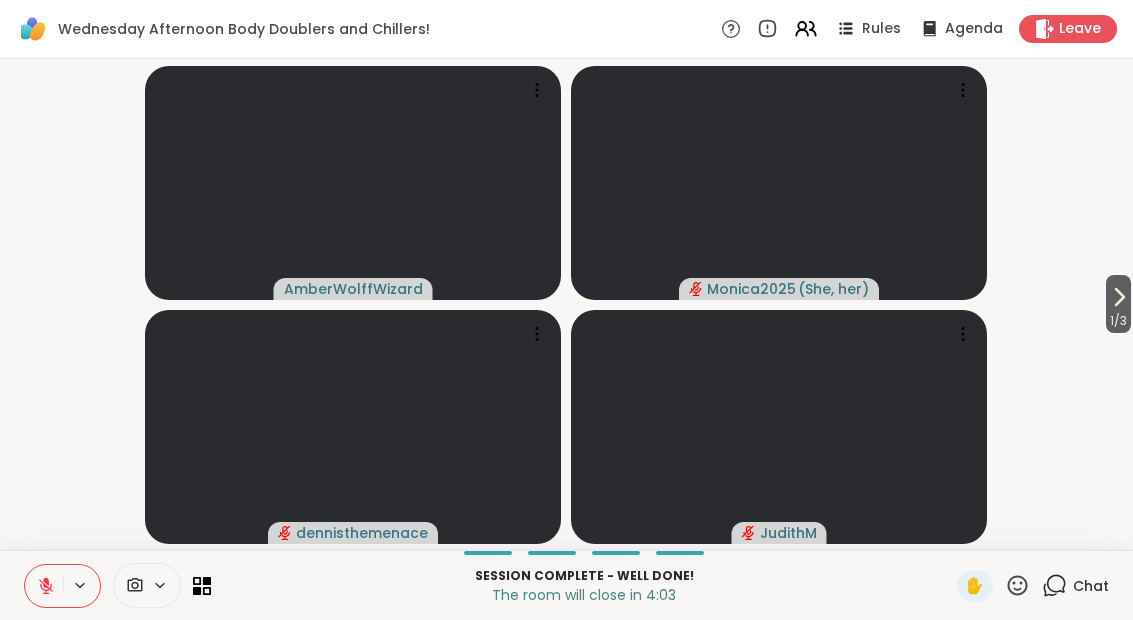 scroll, scrollTop: 0, scrollLeft: 0, axis: both 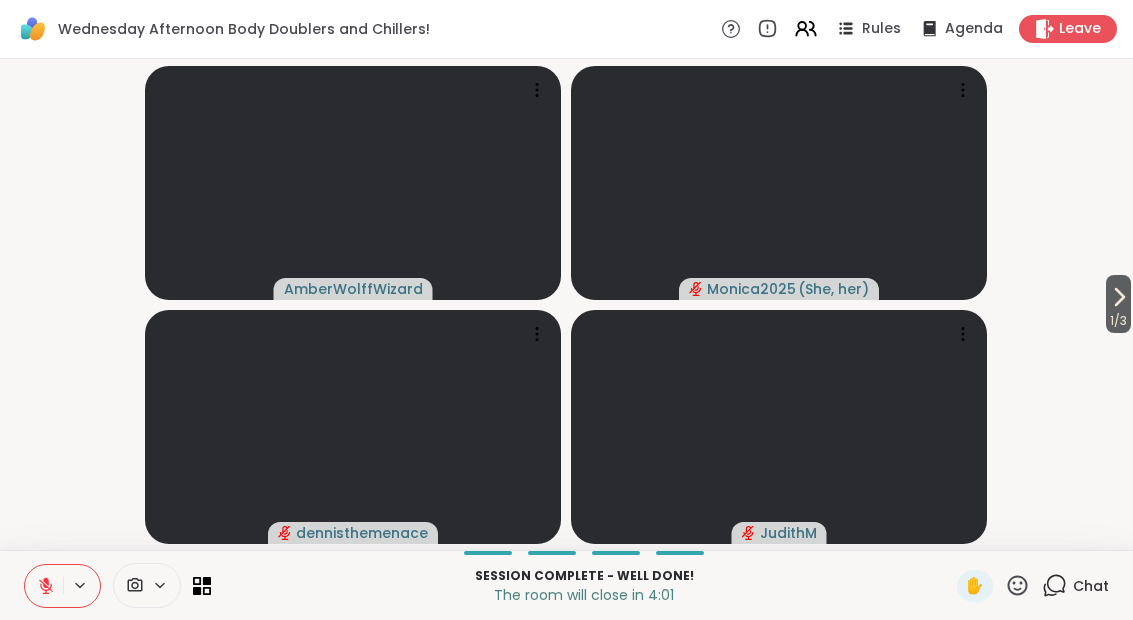 click 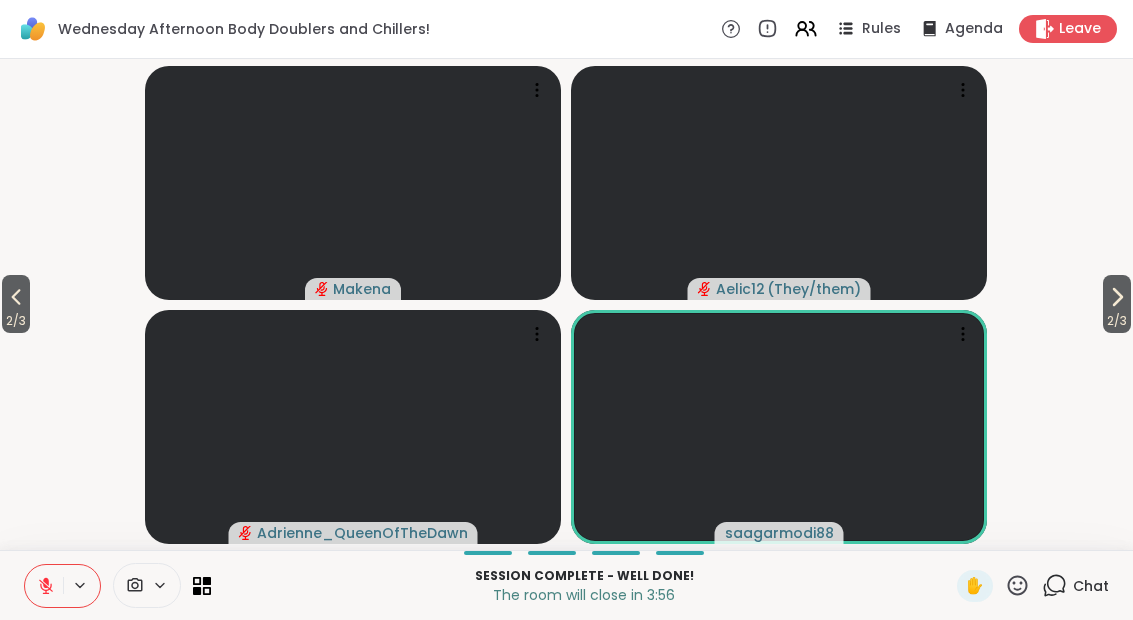 click 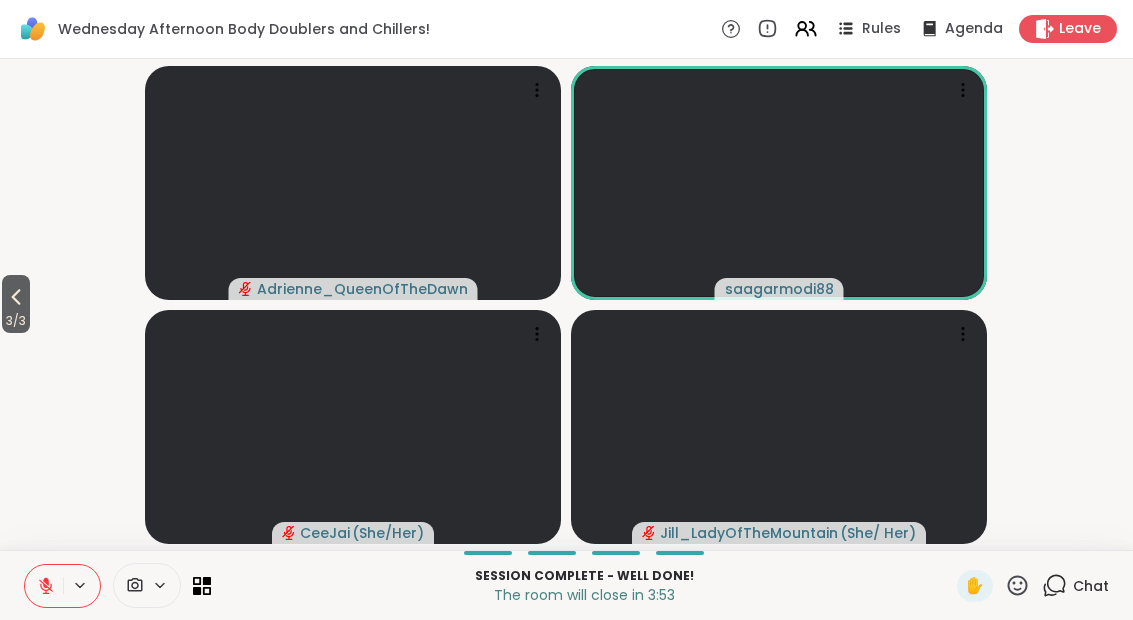 click on "Chat" at bounding box center [1075, 586] 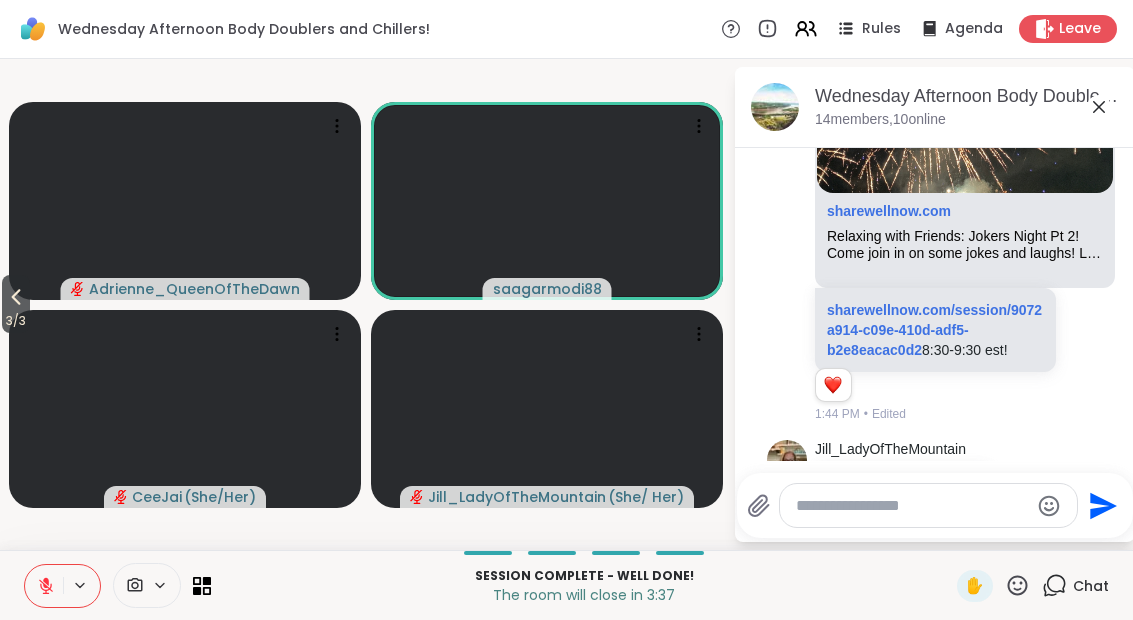 scroll, scrollTop: 4636, scrollLeft: 0, axis: vertical 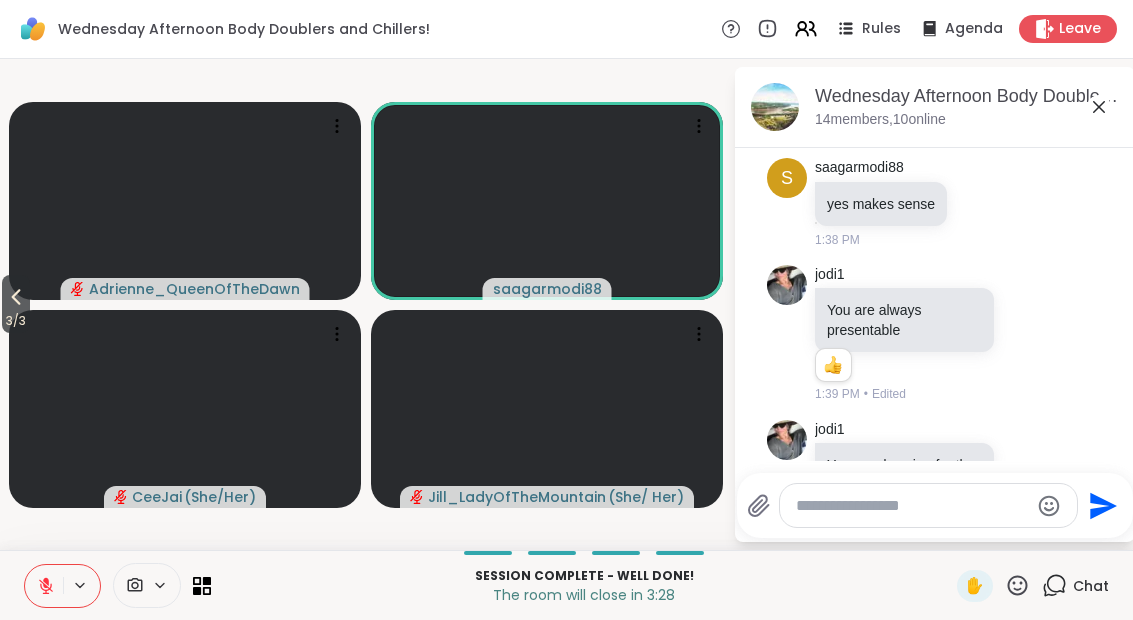 click on "Wednesday Afternoon Body Doublers and Chillers!, Aug 06" at bounding box center [967, 96] 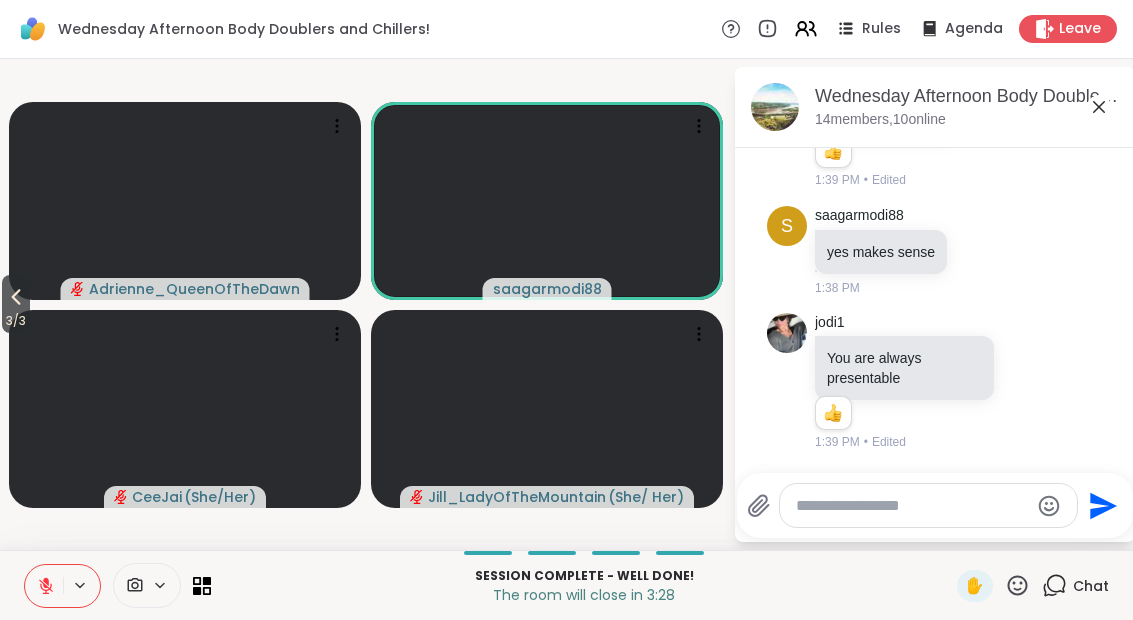 click on "Wednesday Afternoon Body Doublers and Chillers!, Aug 06" at bounding box center [967, 96] 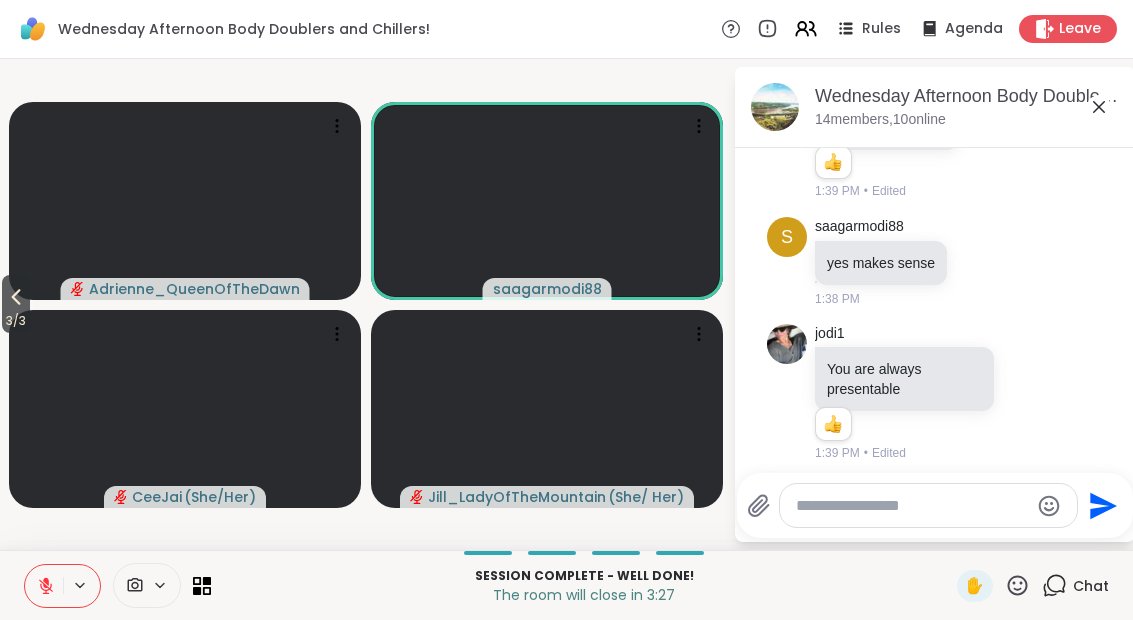 scroll, scrollTop: 2757, scrollLeft: 0, axis: vertical 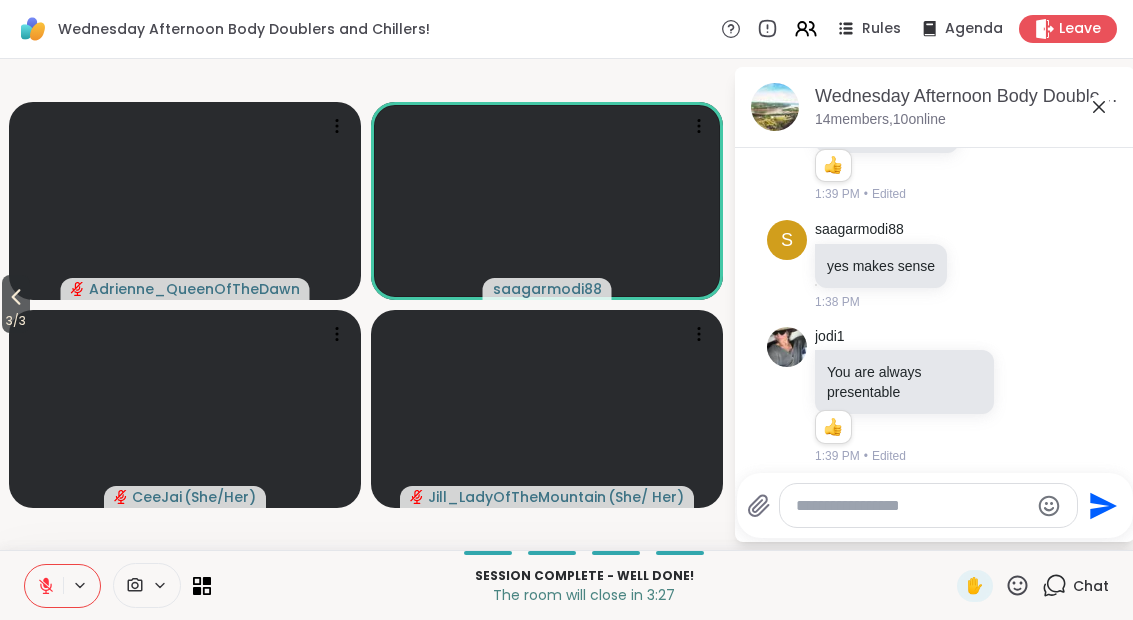 click 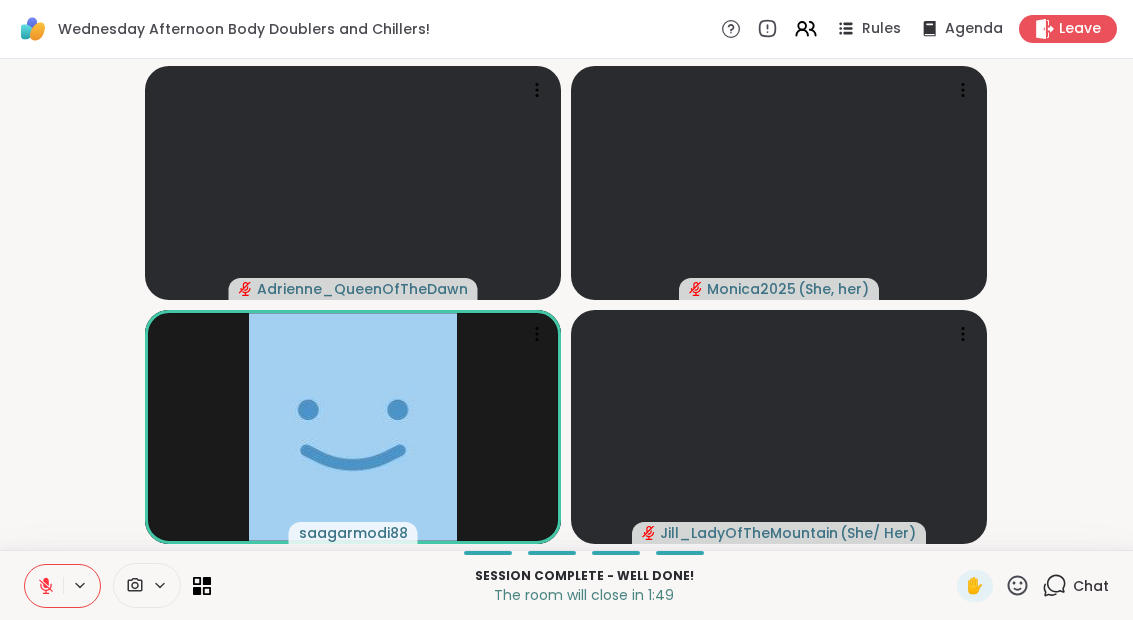 click on "Leave" at bounding box center [1080, 29] 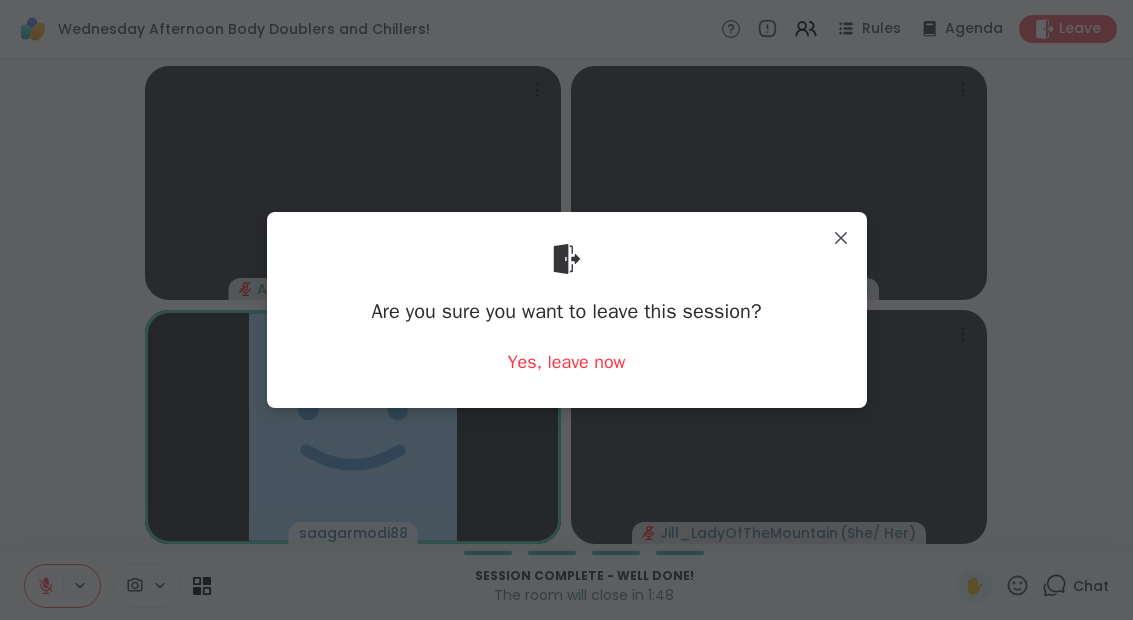 click on "Yes, leave now" at bounding box center (567, 362) 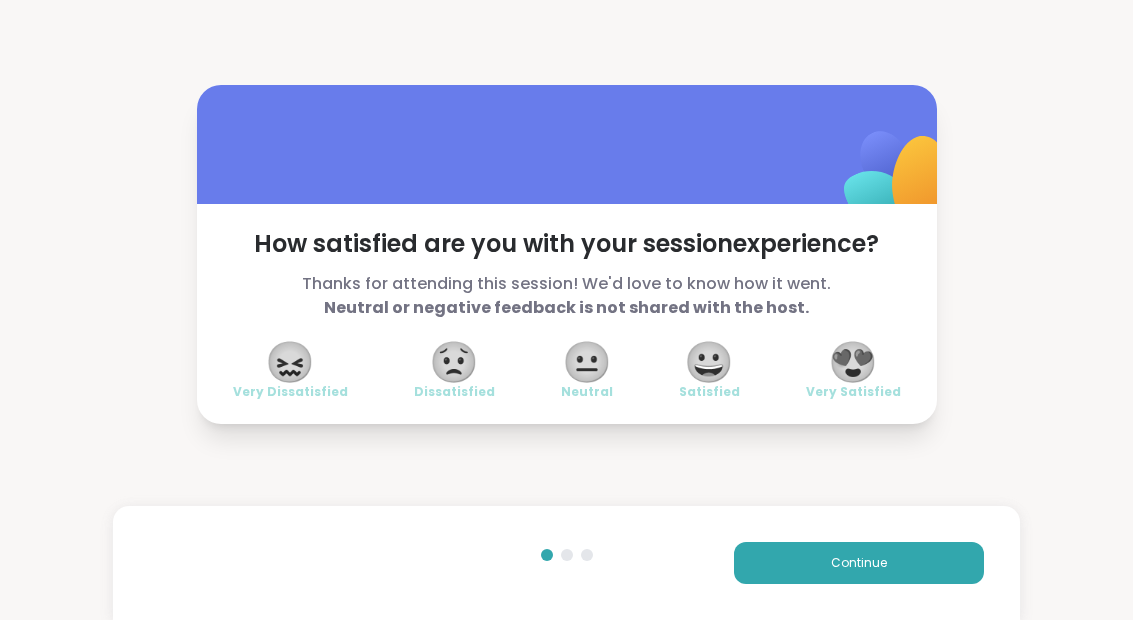 click on "😀 Satisfied" at bounding box center (709, 372) 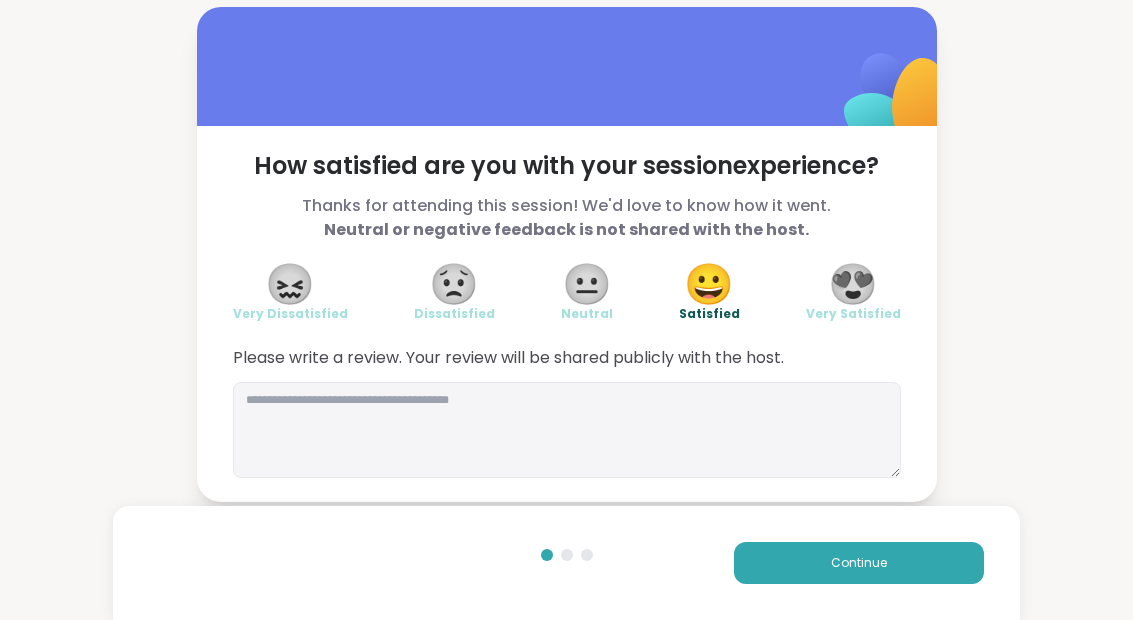 click on "Continue" at bounding box center (859, 563) 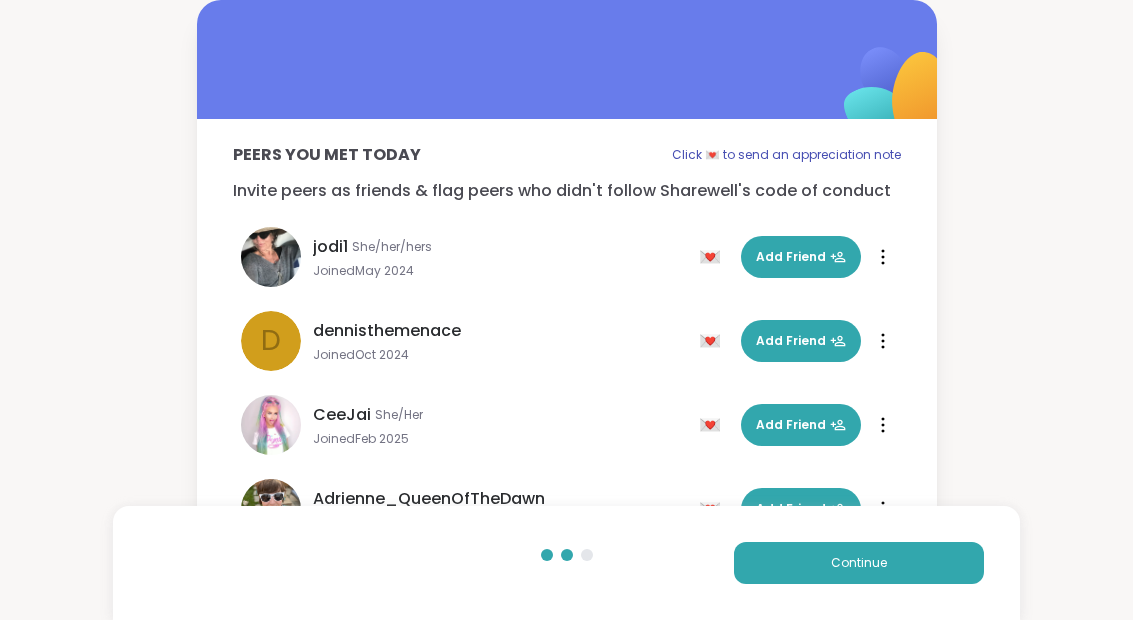 click on "Continue" at bounding box center [859, 563] 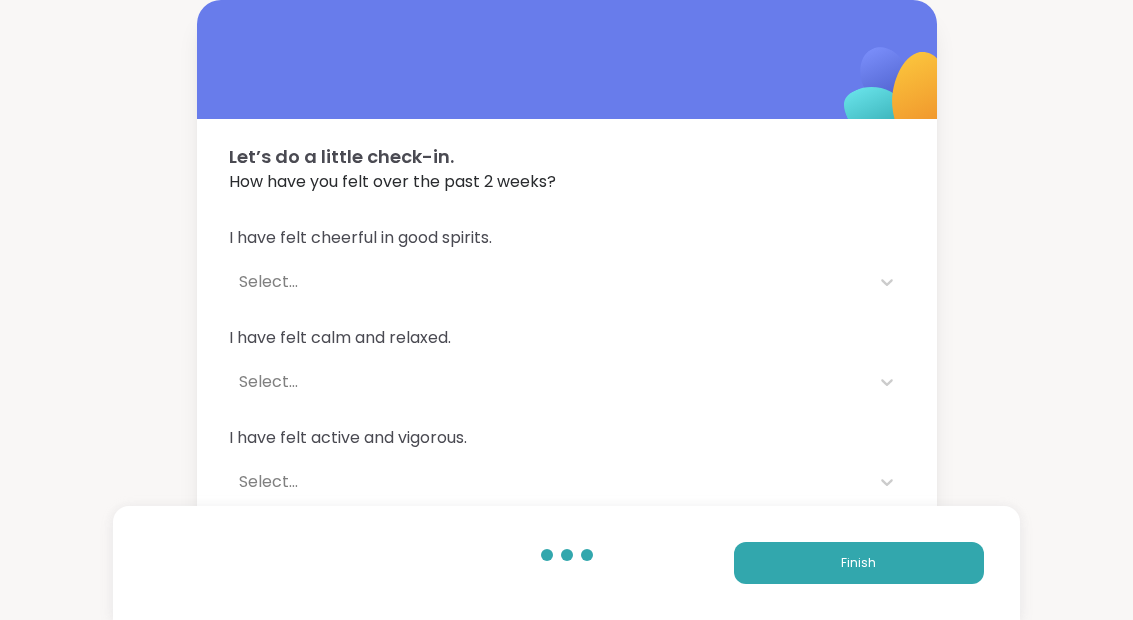 click on "Finish" at bounding box center (859, 563) 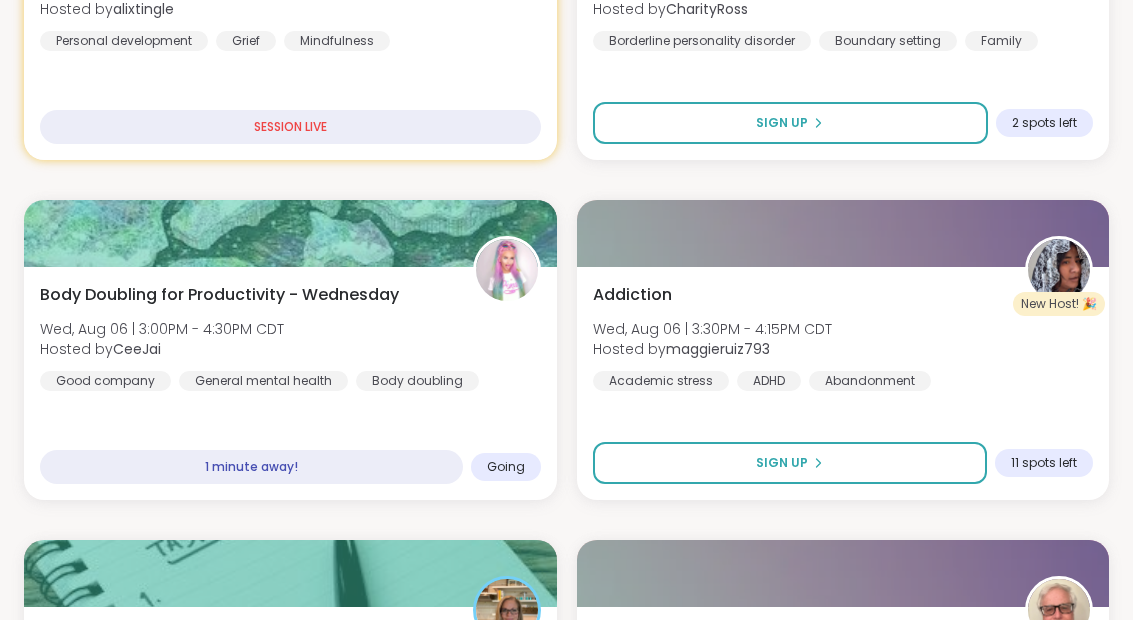scroll, scrollTop: 870, scrollLeft: 0, axis: vertical 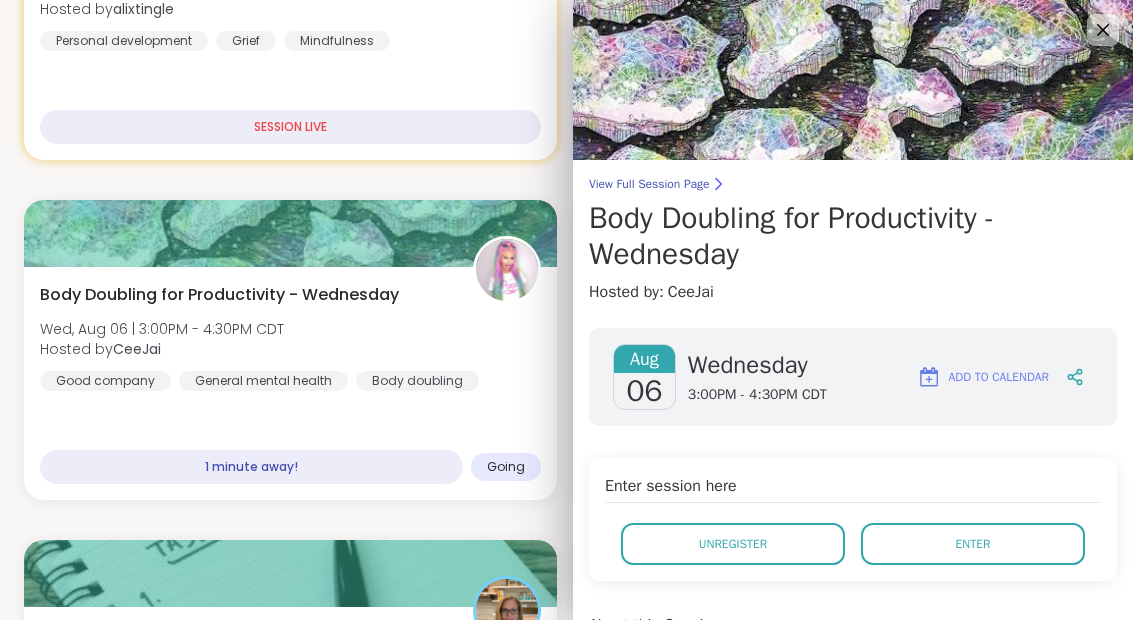 click on "Enter" at bounding box center [973, 544] 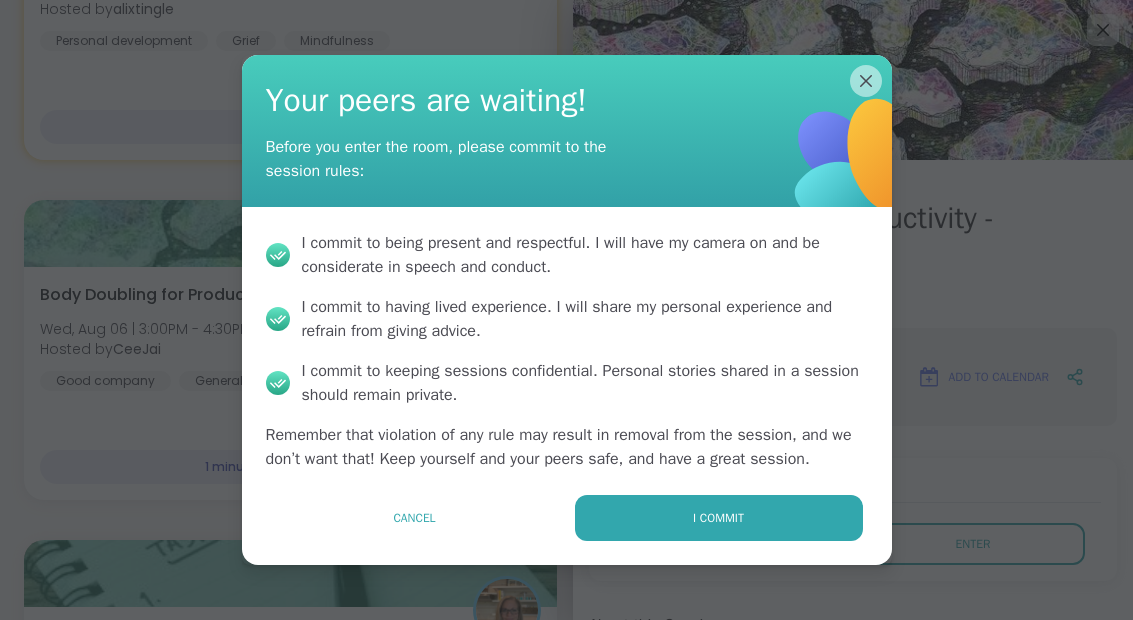 click on "I commit" at bounding box center (719, 518) 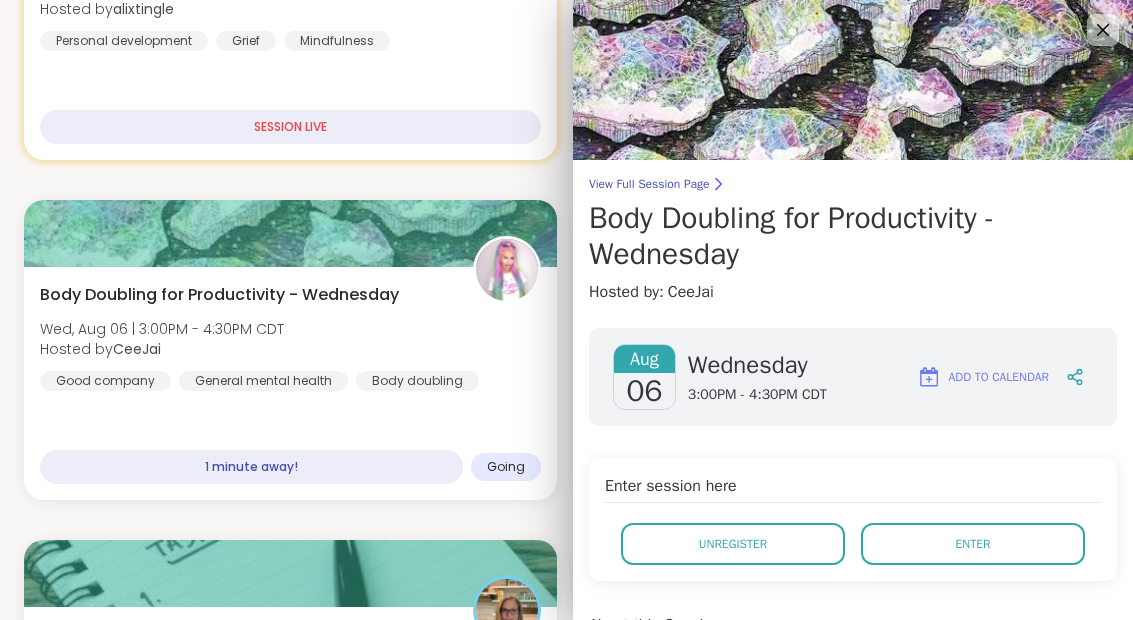 scroll, scrollTop: 80, scrollLeft: 0, axis: vertical 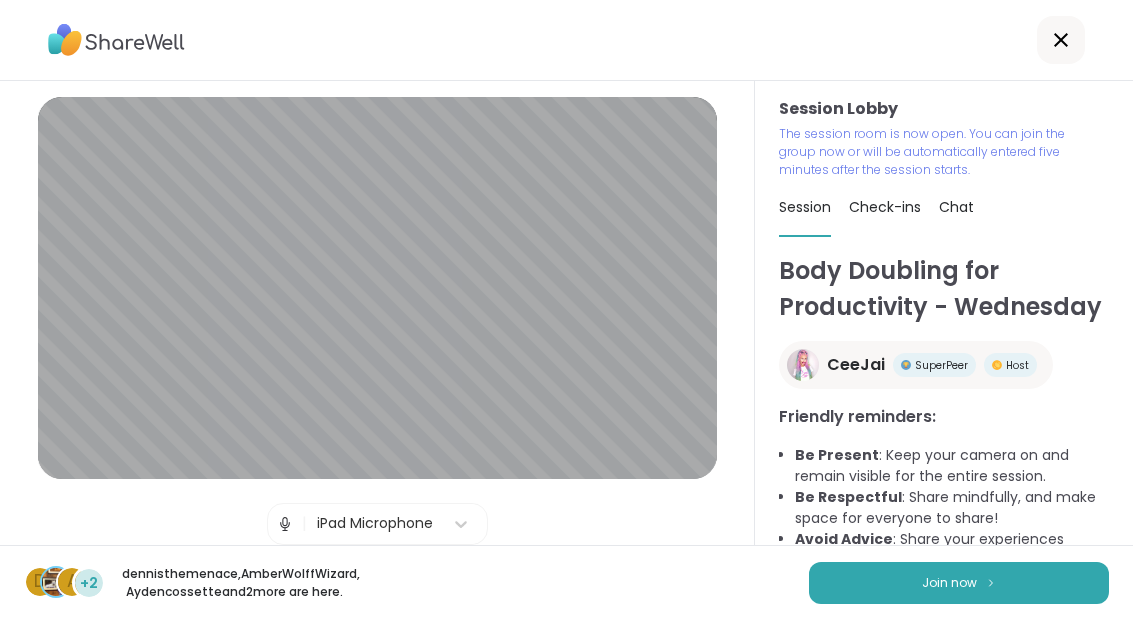 click at bounding box center (991, 582) 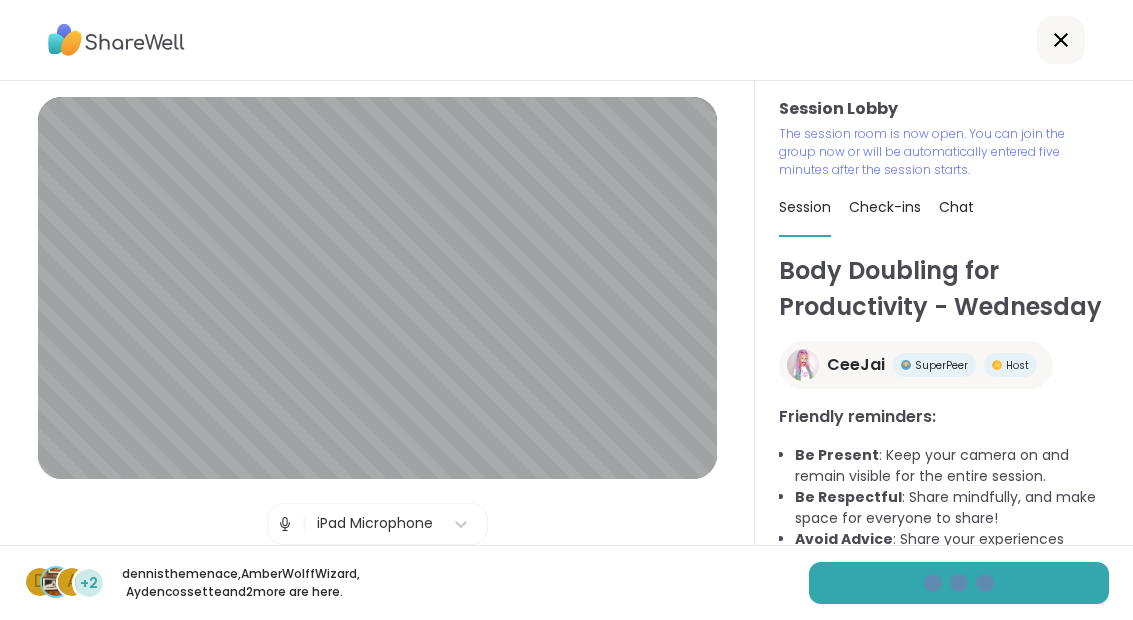 scroll, scrollTop: 0, scrollLeft: 0, axis: both 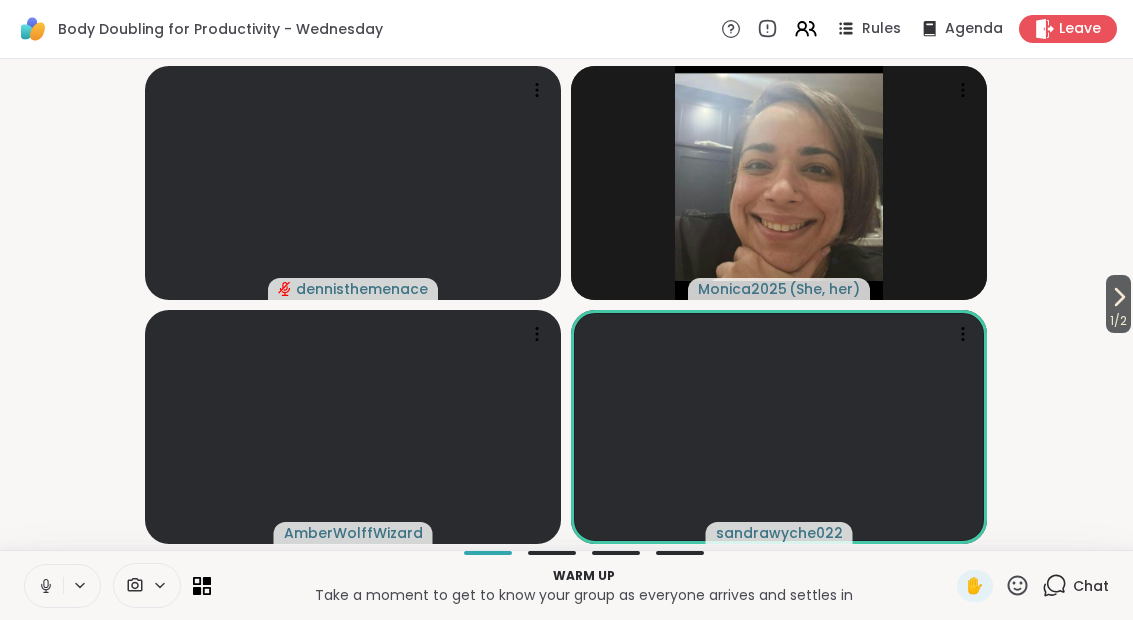 click 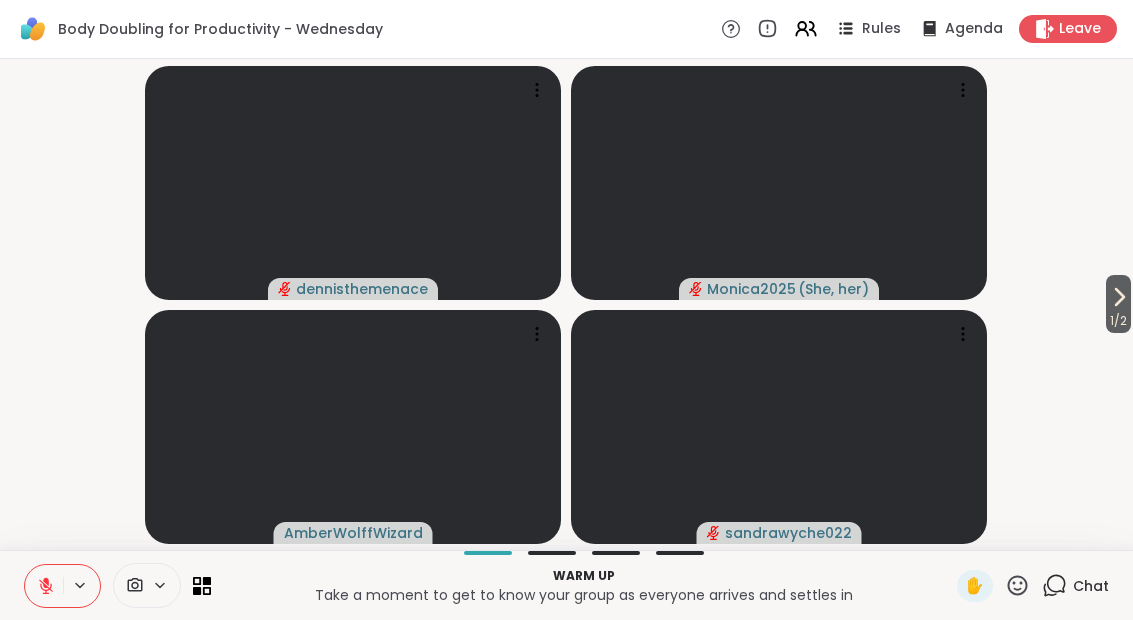 click 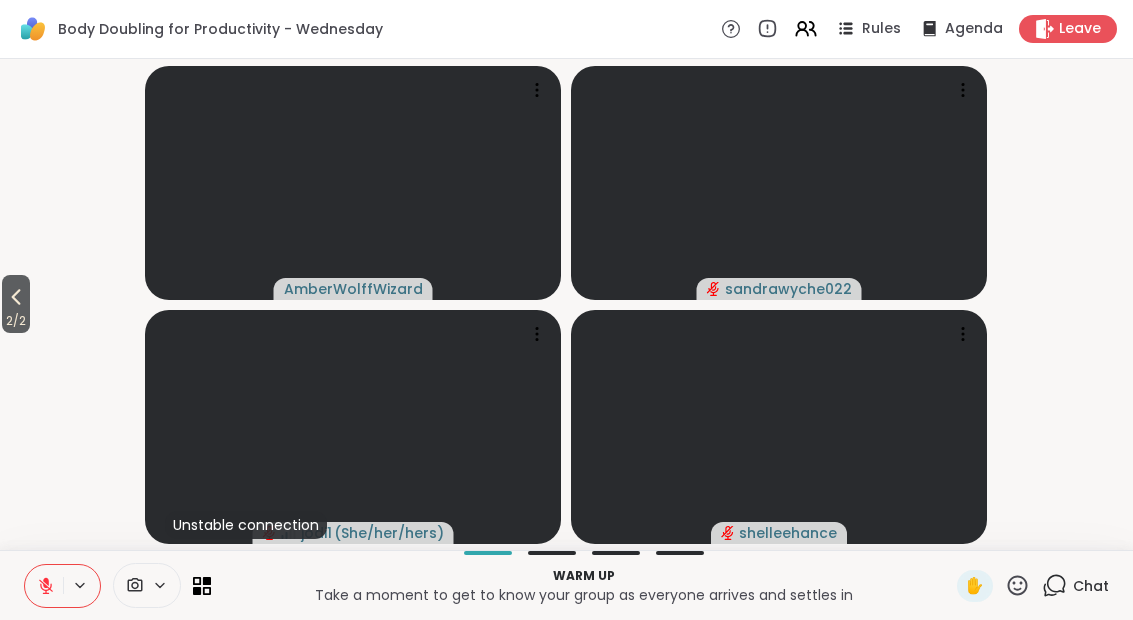 click 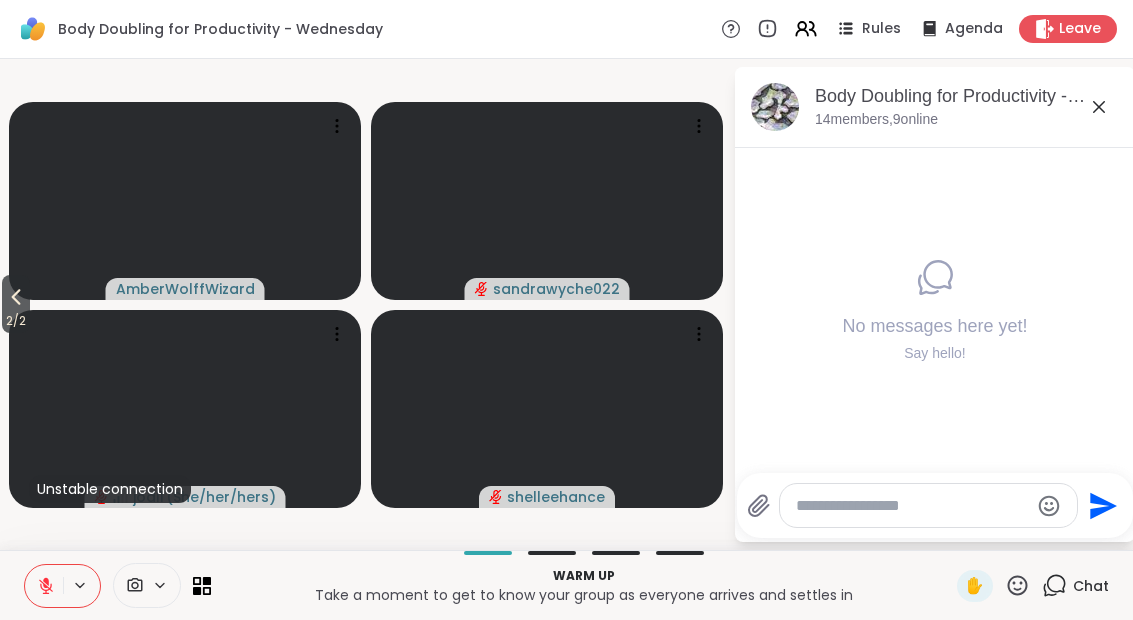 click 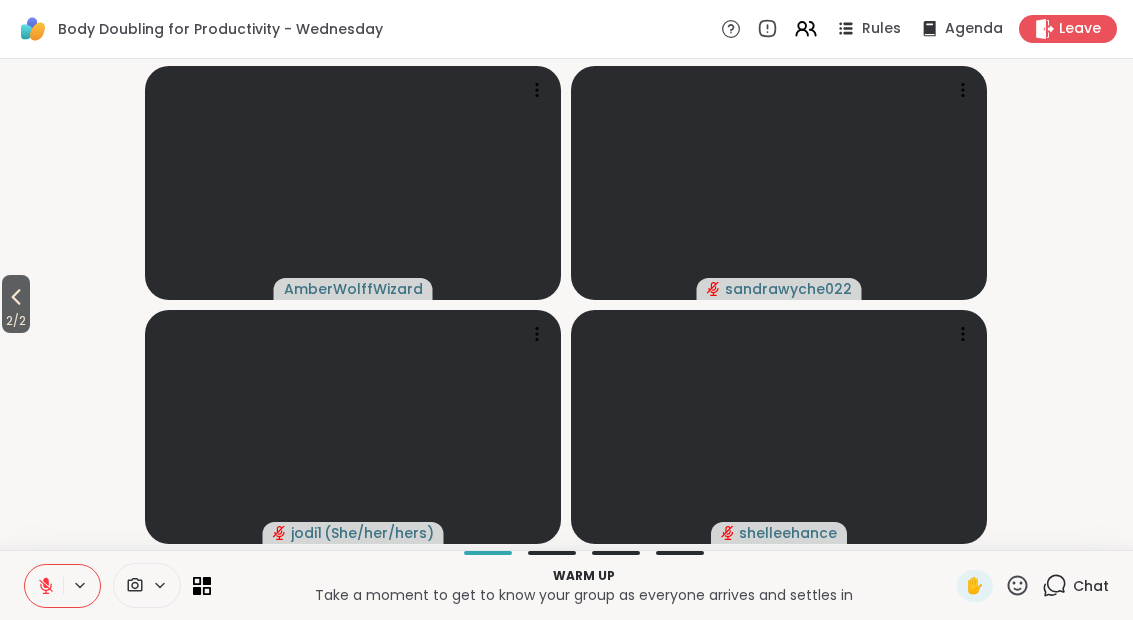 click on "Chat" at bounding box center [1075, 586] 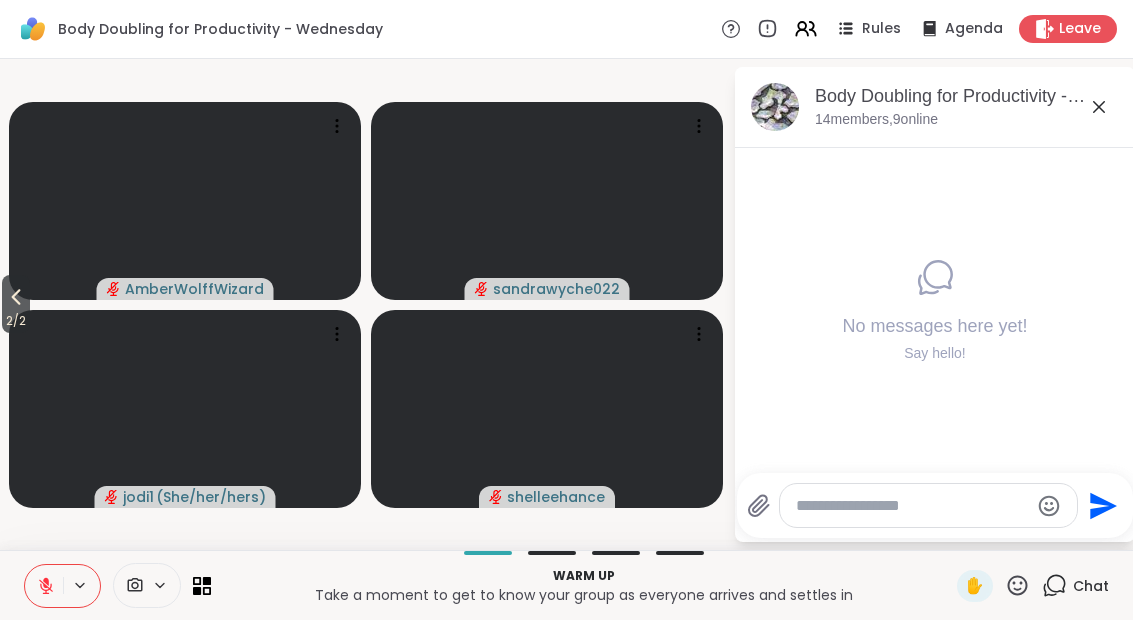 click at bounding box center [912, 506] 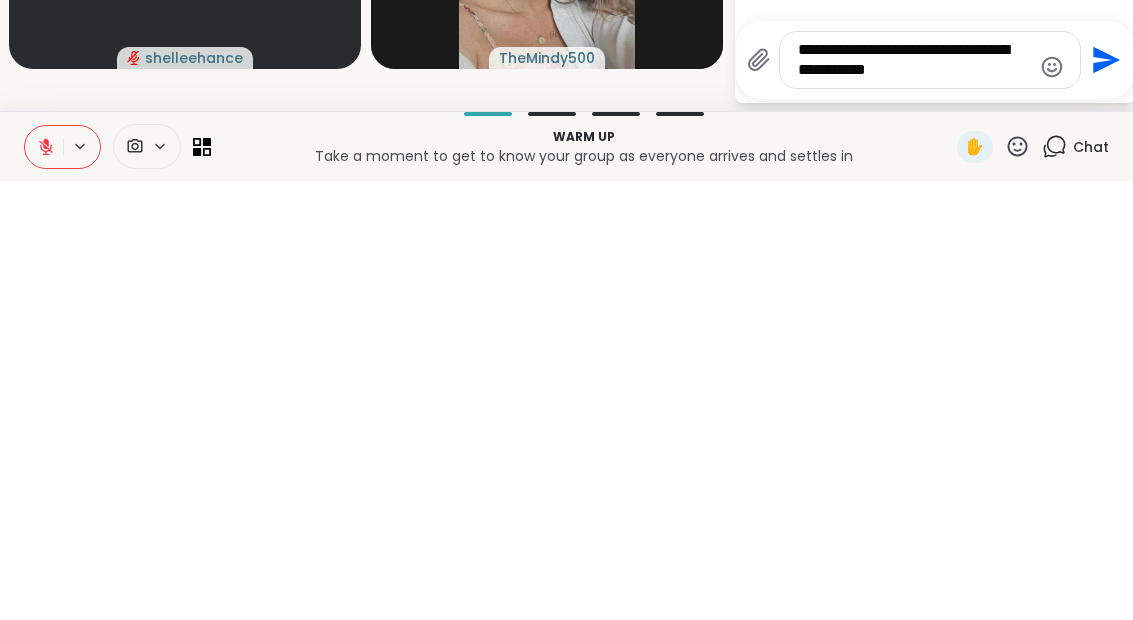 type on "**********" 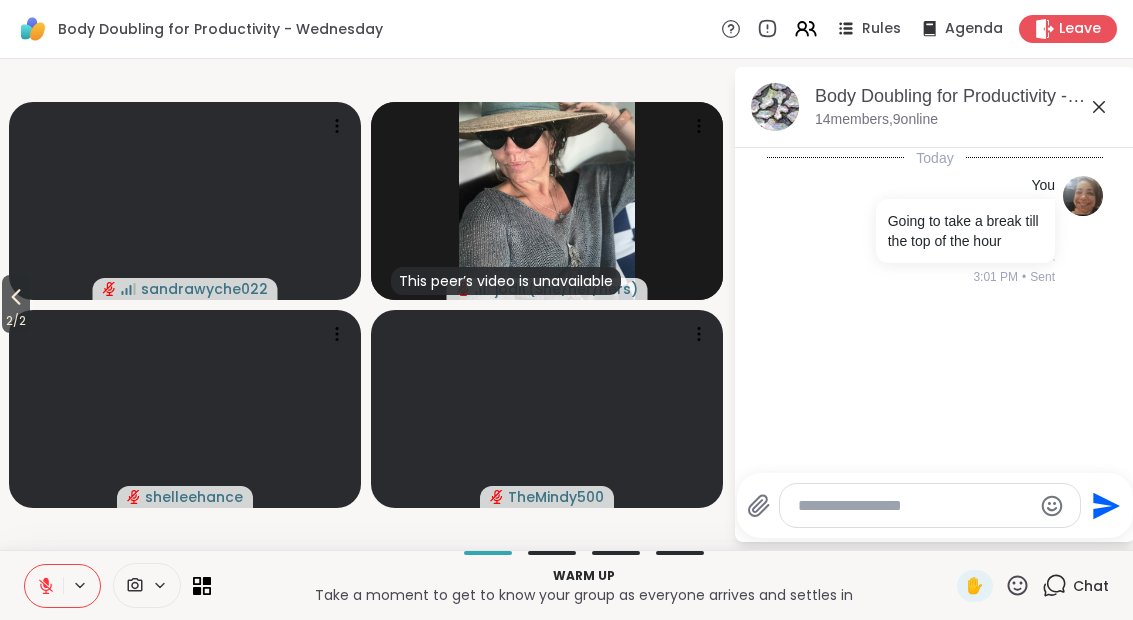click 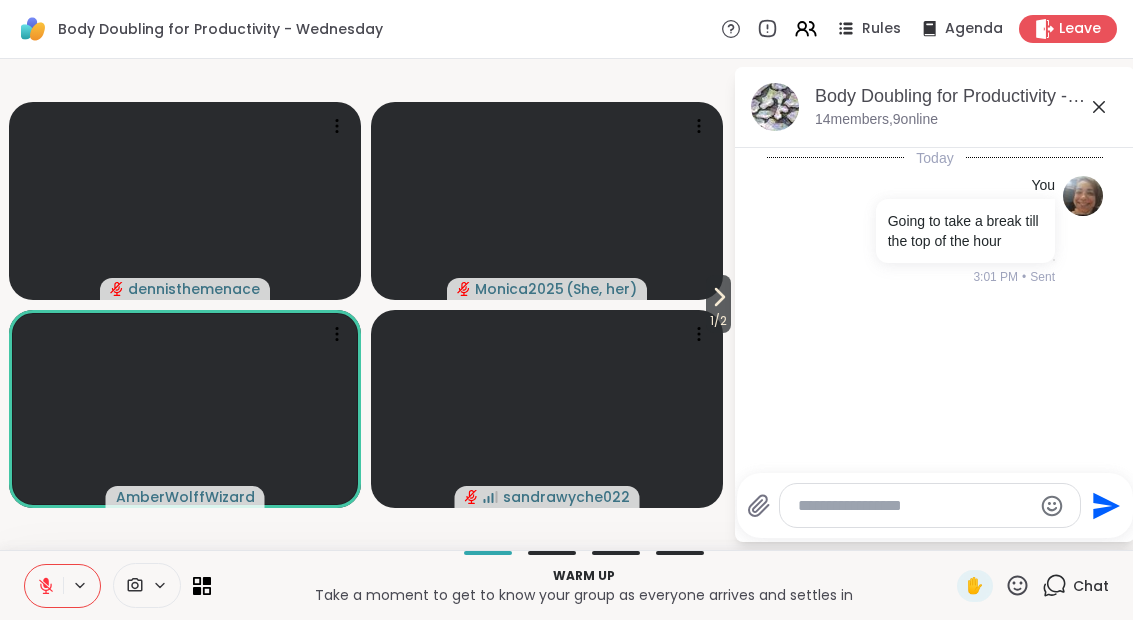 click 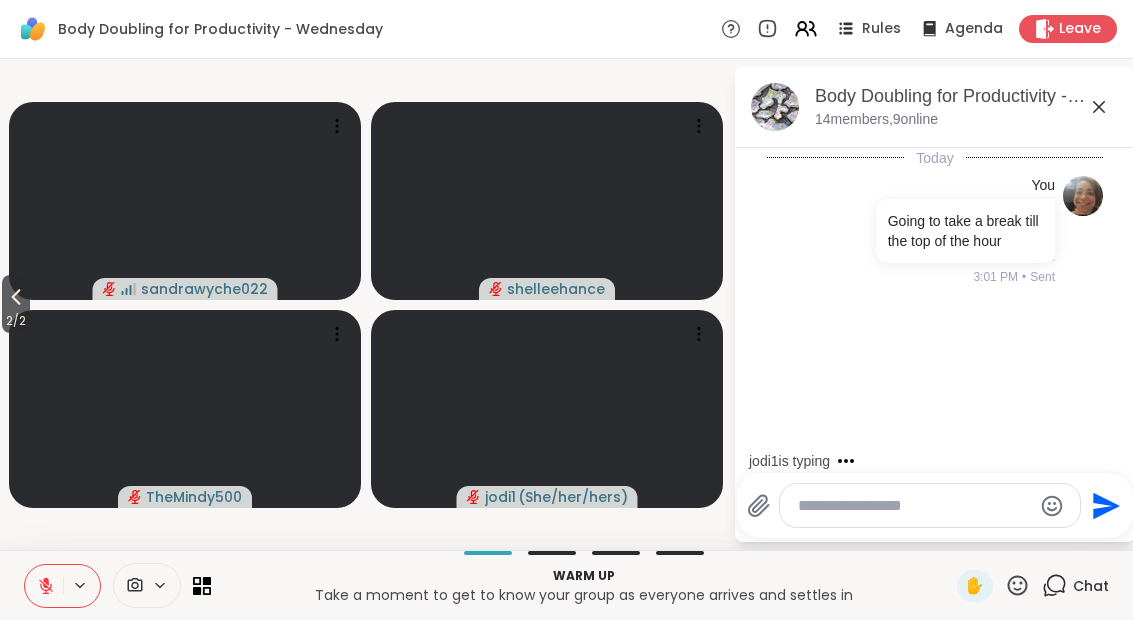click on "2  /  2" at bounding box center [16, 304] 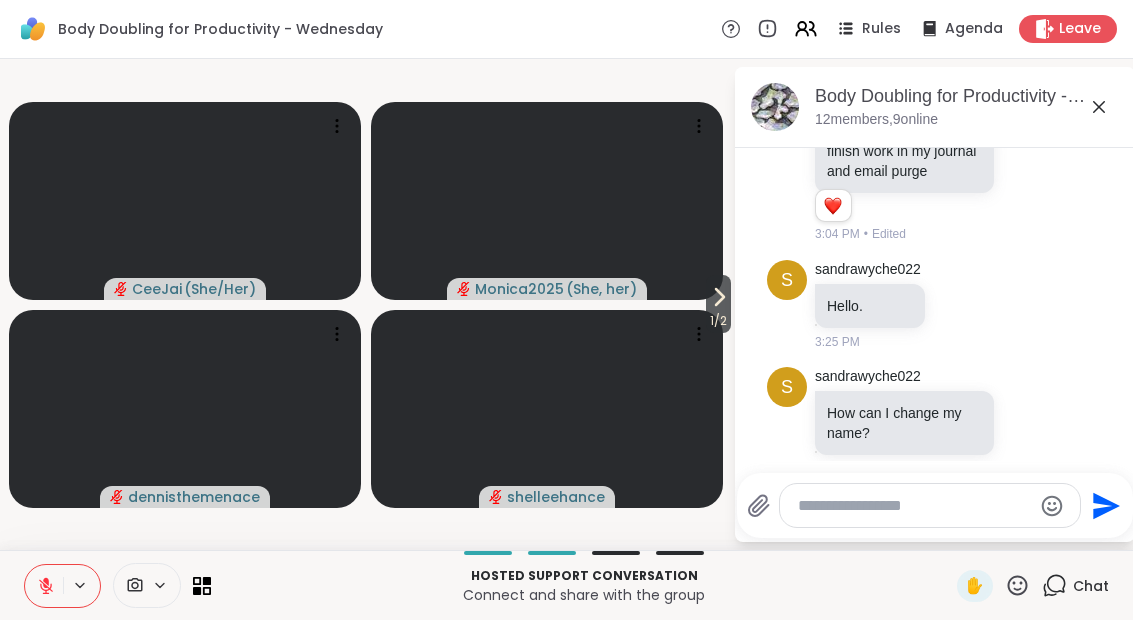 scroll, scrollTop: 567, scrollLeft: 0, axis: vertical 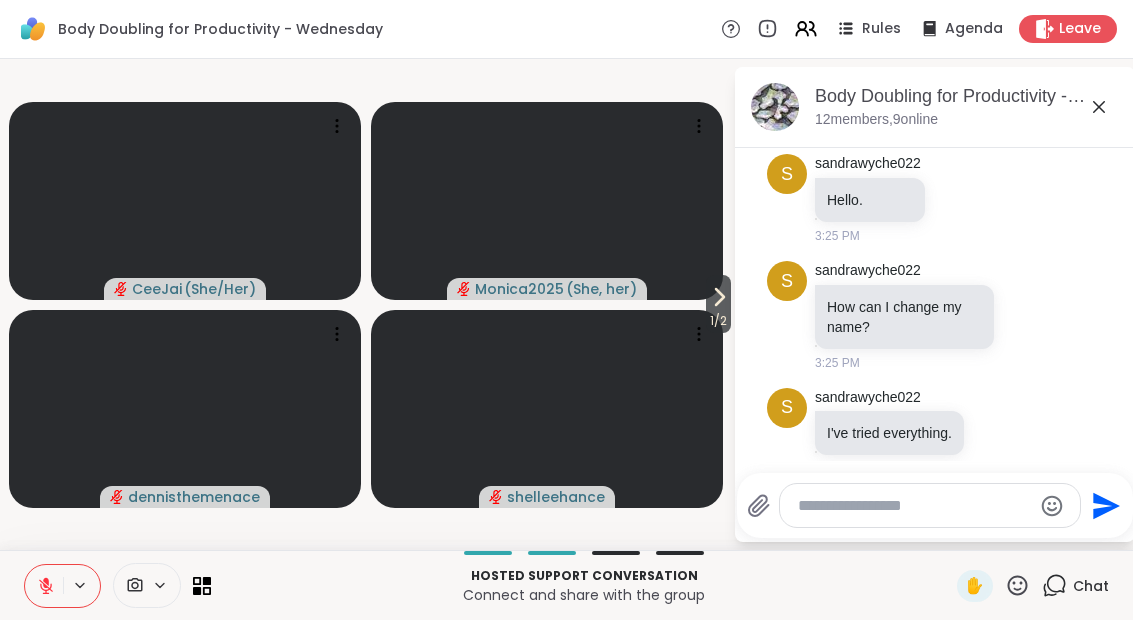 click 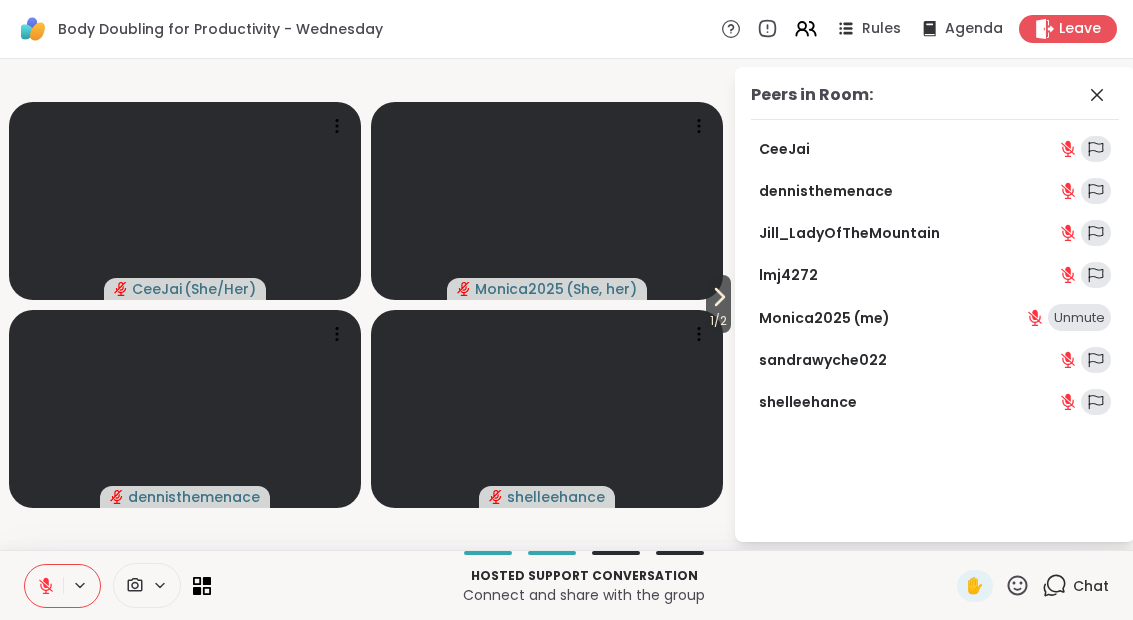 click 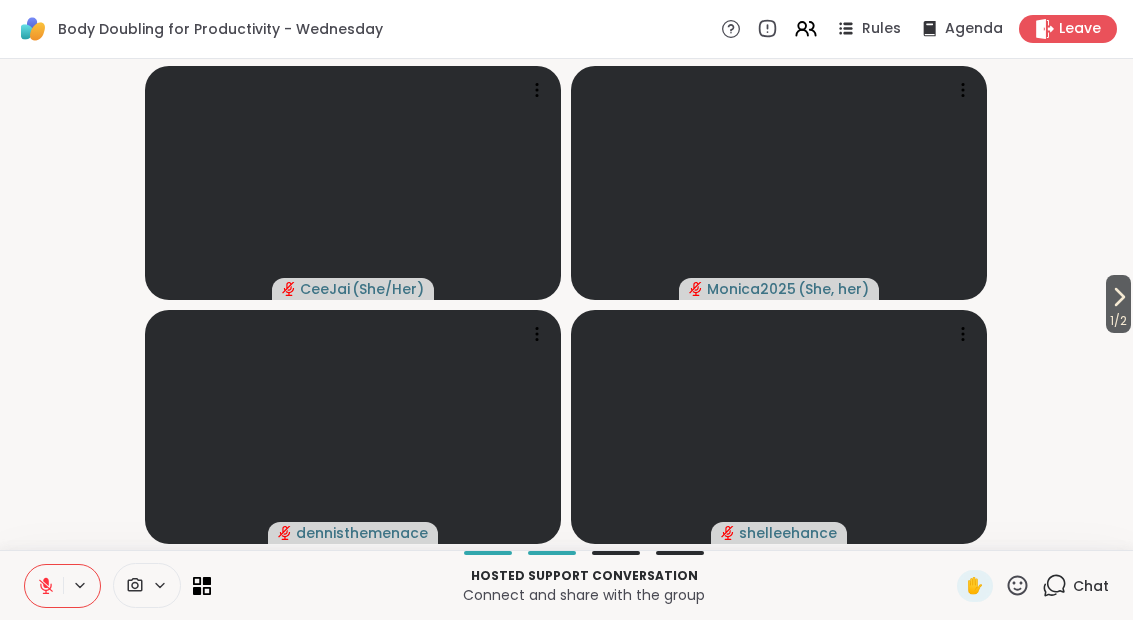 click 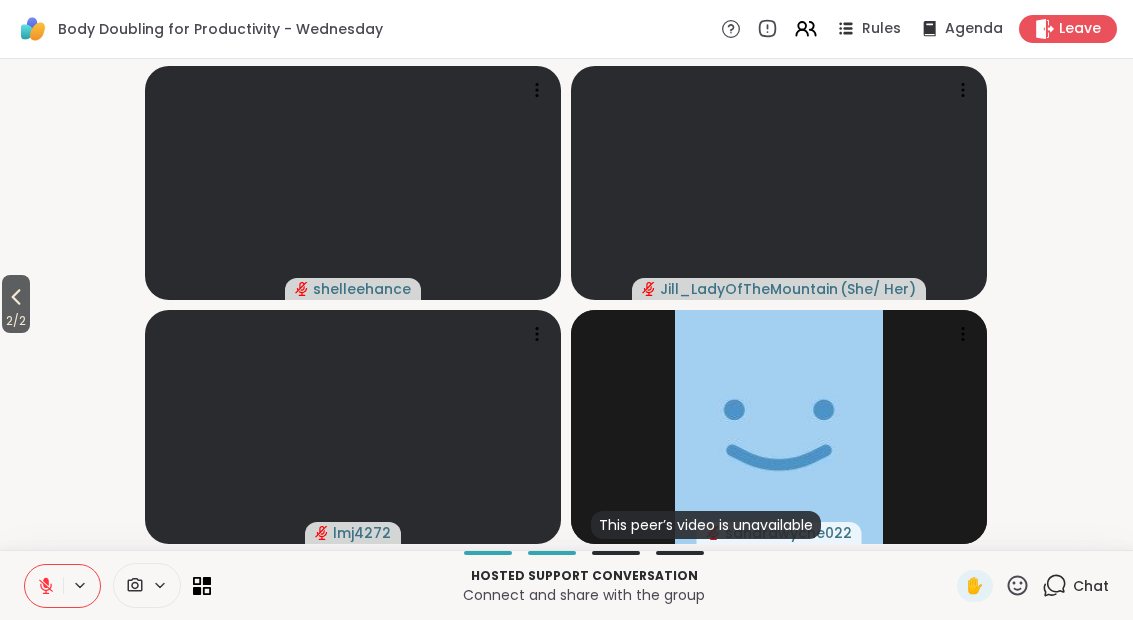 click on "2  /  2" at bounding box center (16, 304) 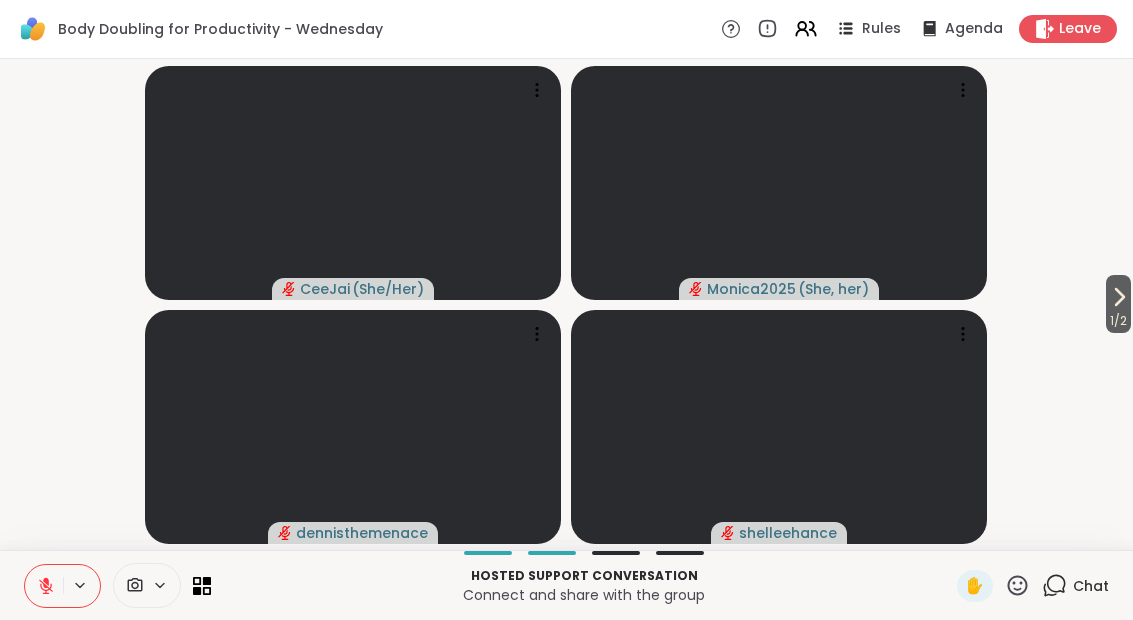 click on "Chat" at bounding box center (1075, 586) 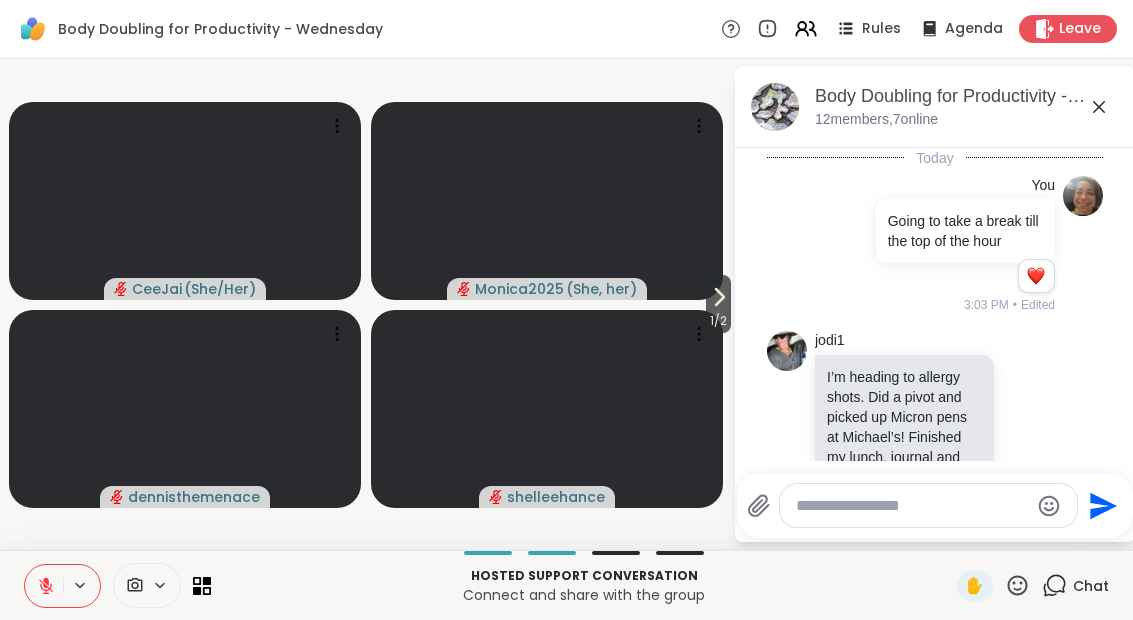 scroll, scrollTop: 567, scrollLeft: 0, axis: vertical 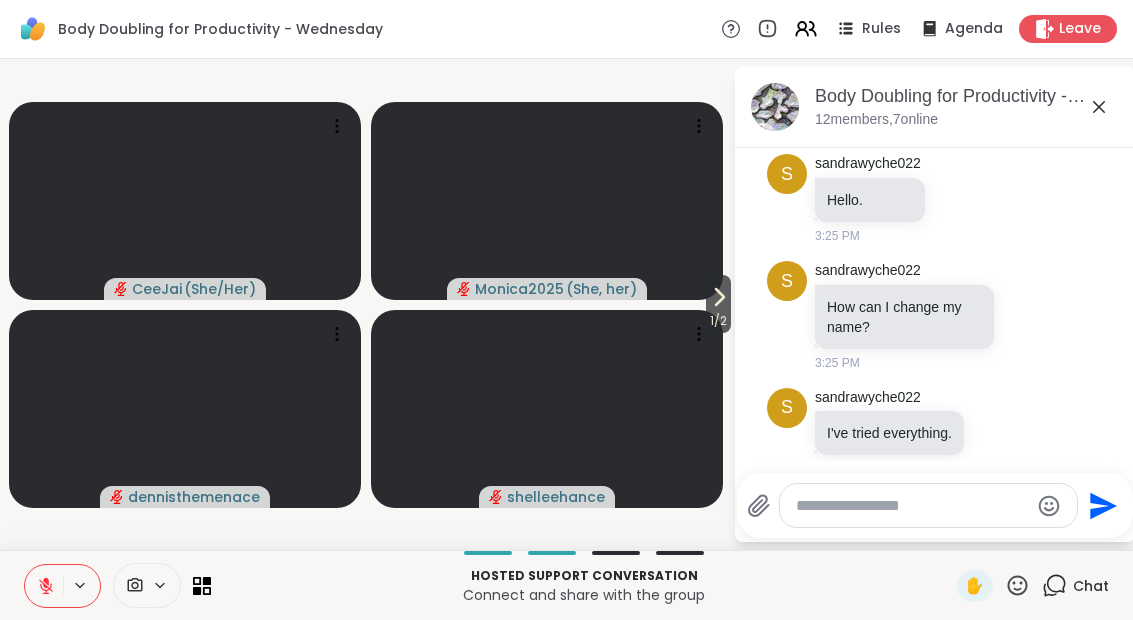click at bounding box center (912, 506) 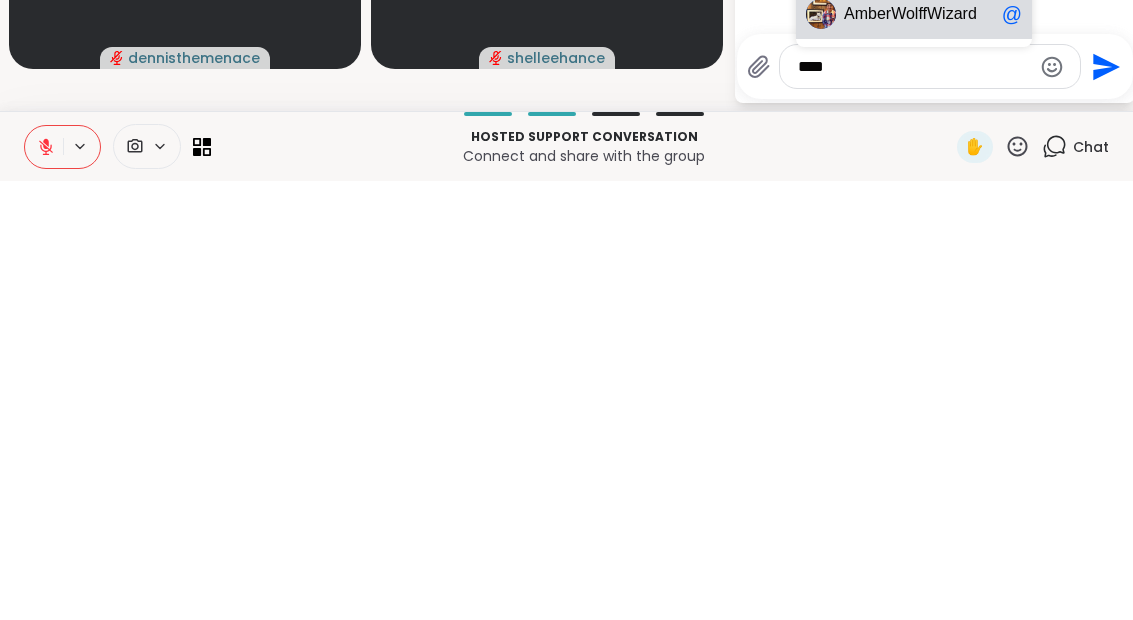 click on "[FIRST] [LAST] @" at bounding box center [914, 453] 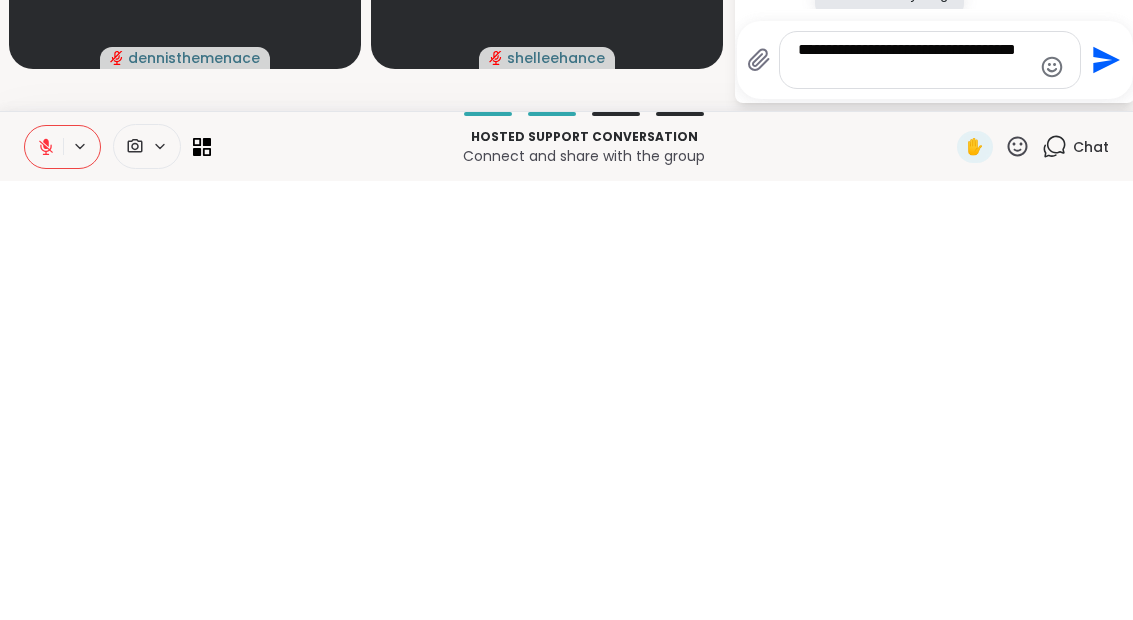 click on "**********" at bounding box center (914, 499) 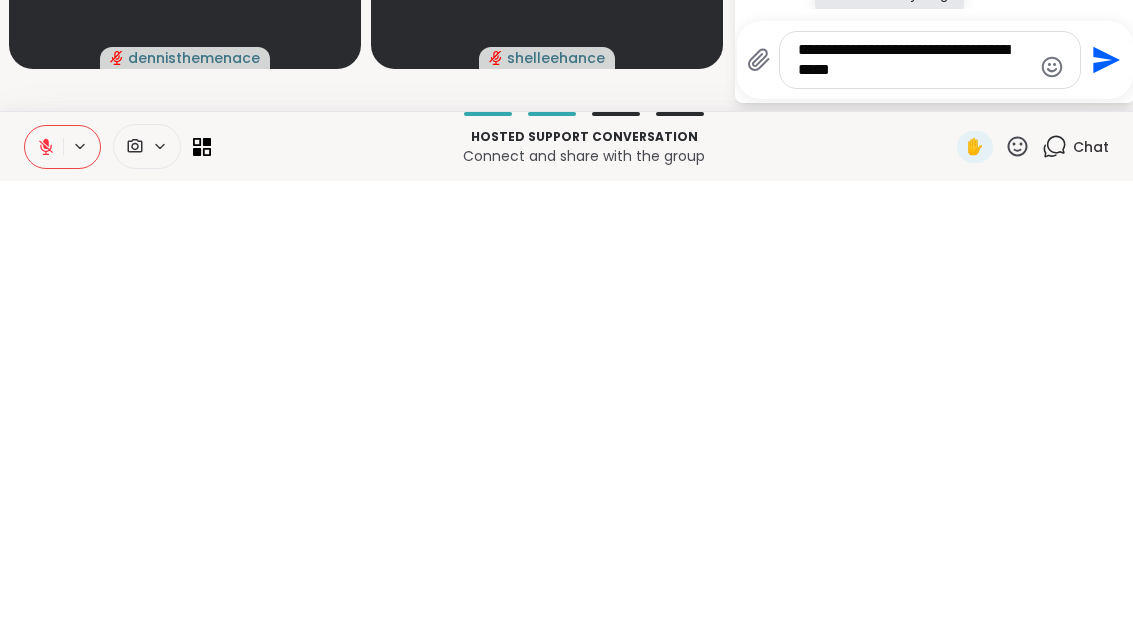 click on "**********" at bounding box center (914, 499) 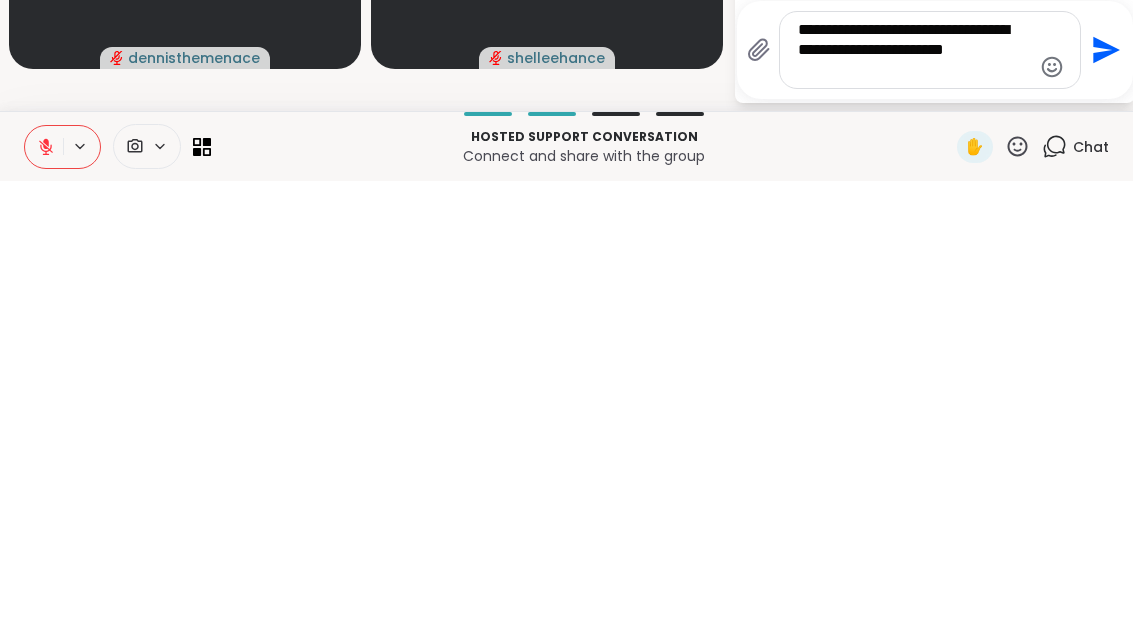 click on "**********" at bounding box center [914, 489] 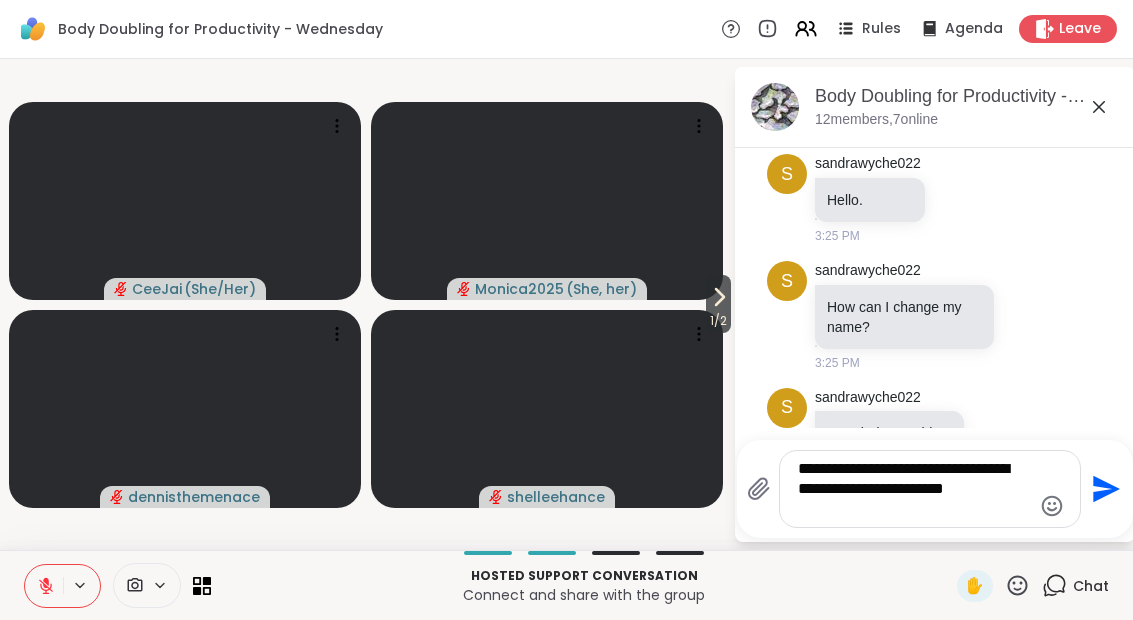 click on "**********" at bounding box center (914, 489) 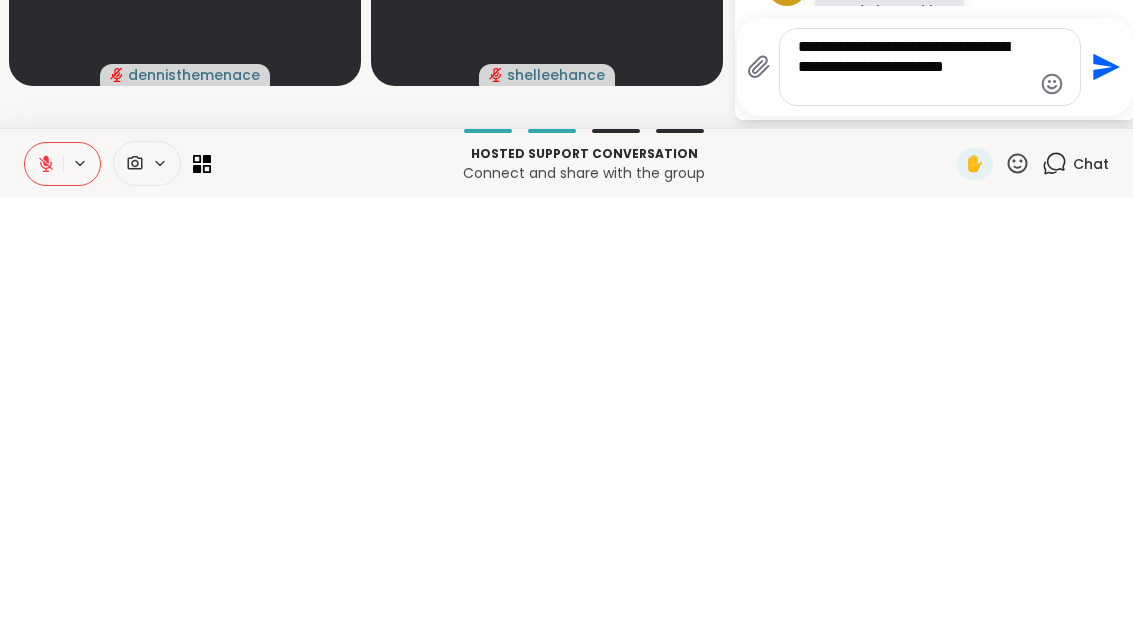 type on "**********" 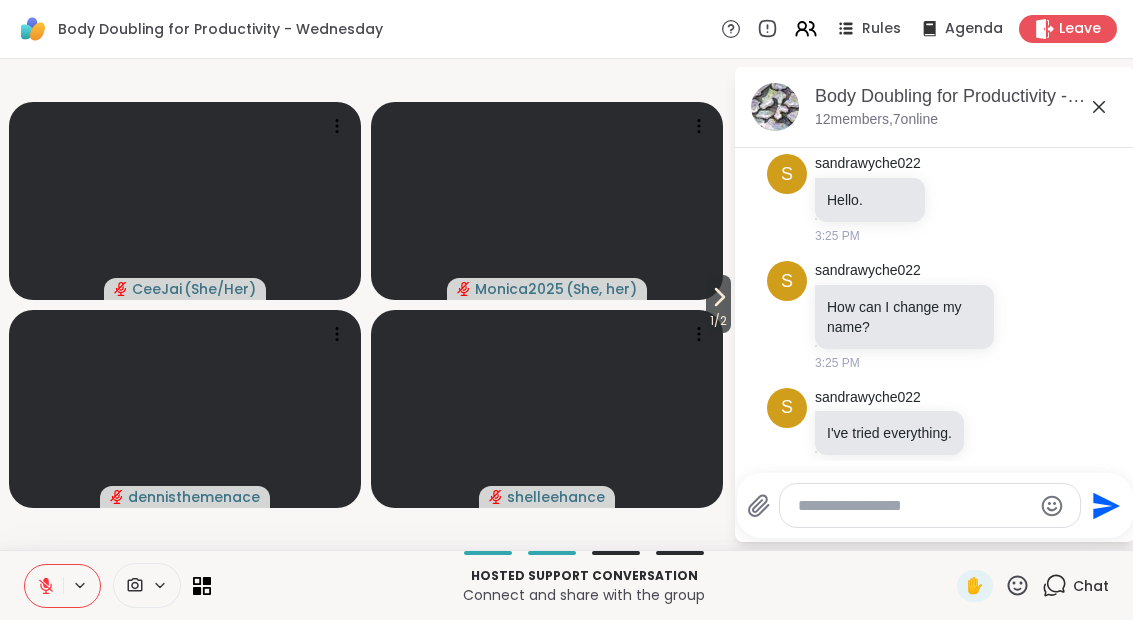 scroll, scrollTop: 713, scrollLeft: 0, axis: vertical 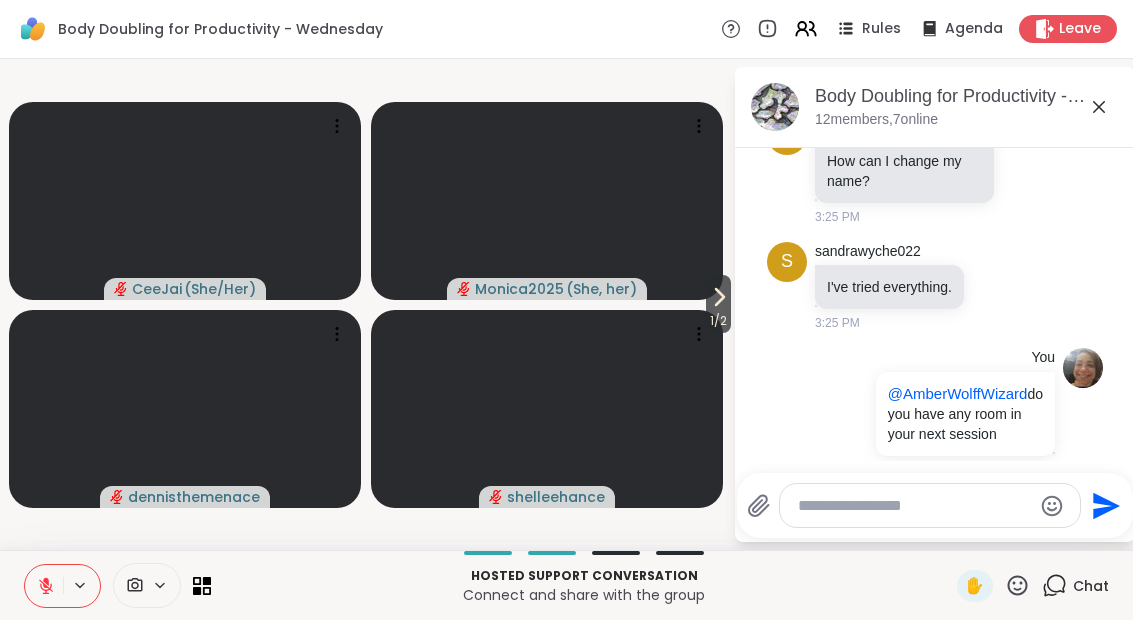 click 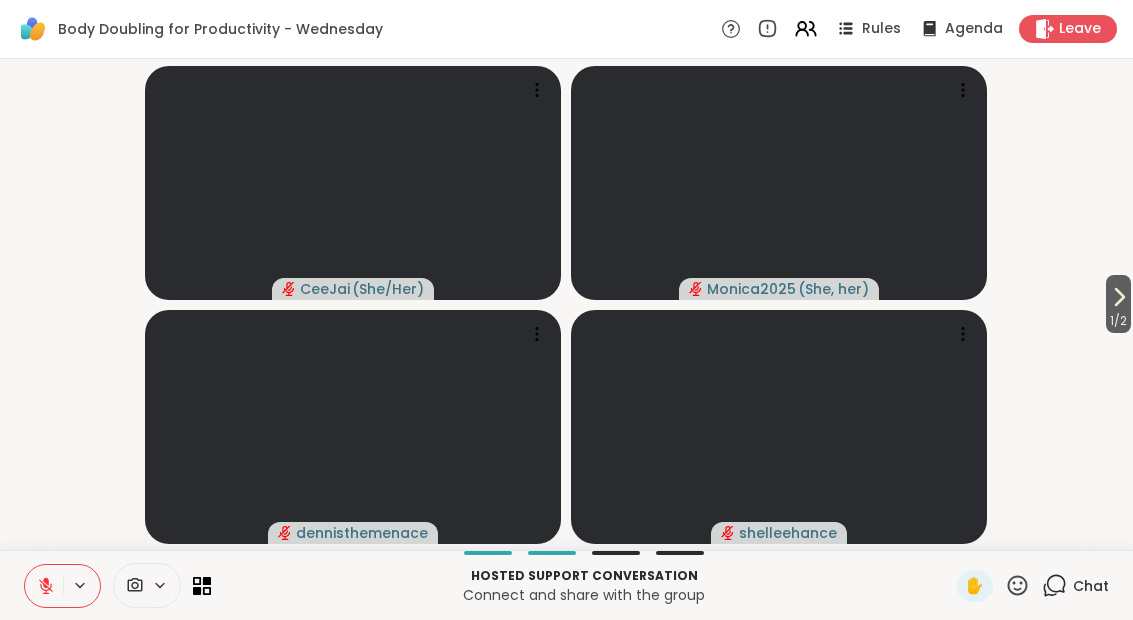 click 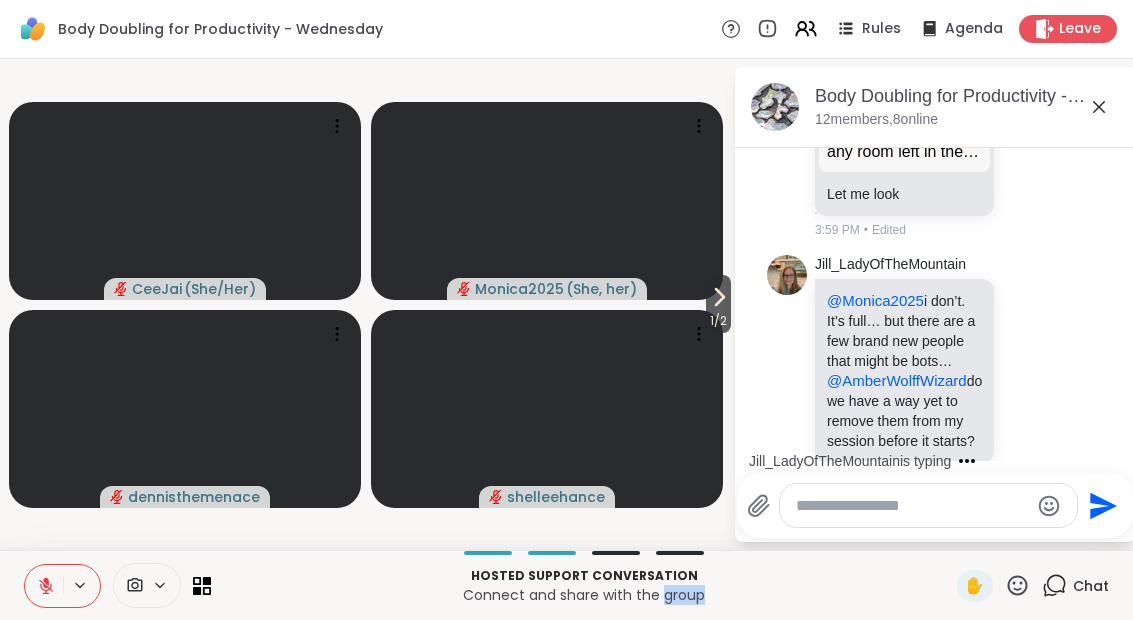 scroll, scrollTop: 2978, scrollLeft: 0, axis: vertical 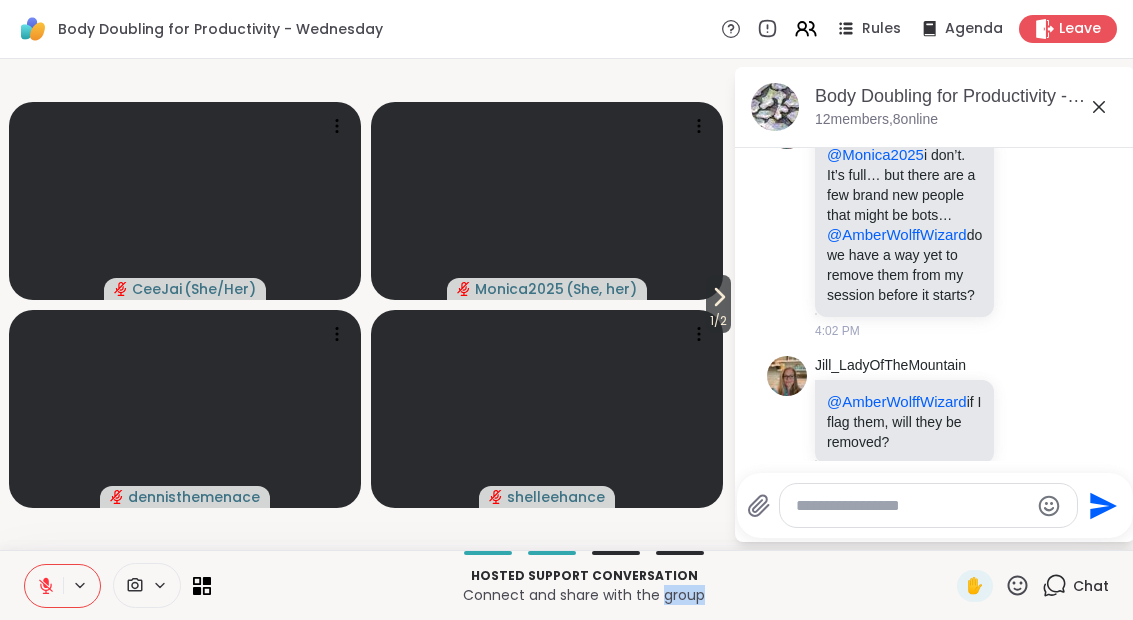 click at bounding box center (912, 506) 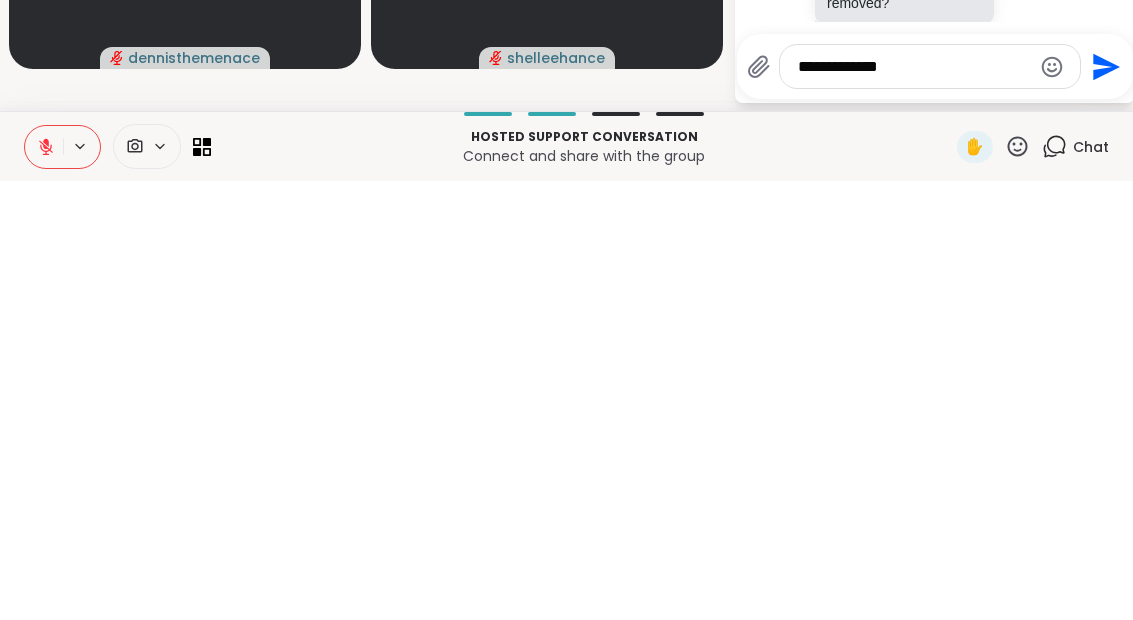 type on "**********" 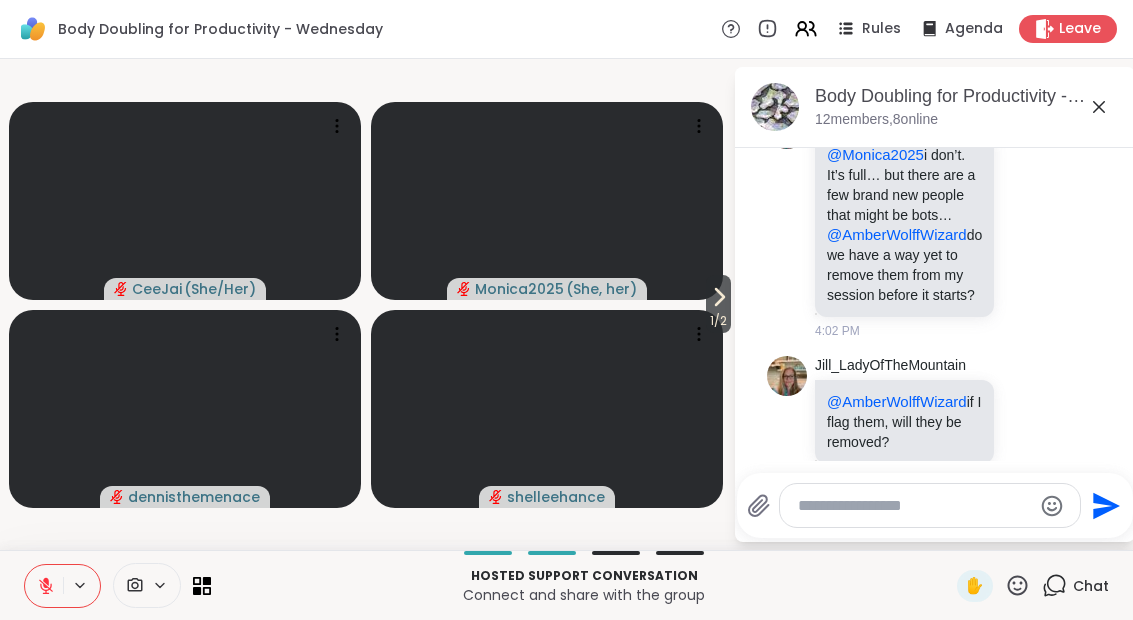scroll, scrollTop: 3084, scrollLeft: 0, axis: vertical 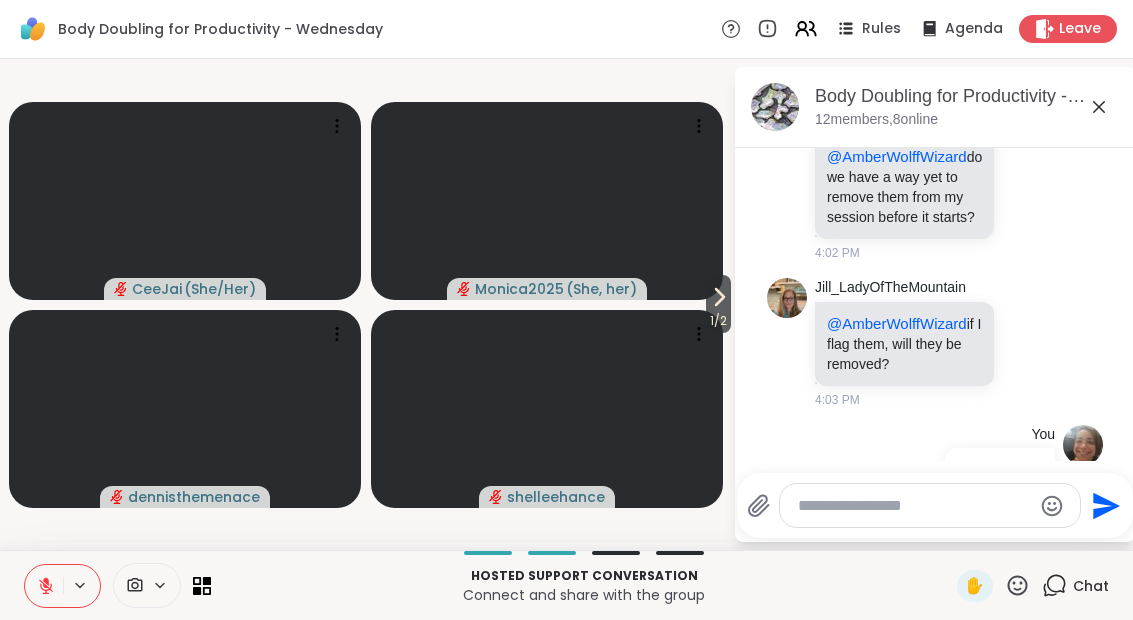 click 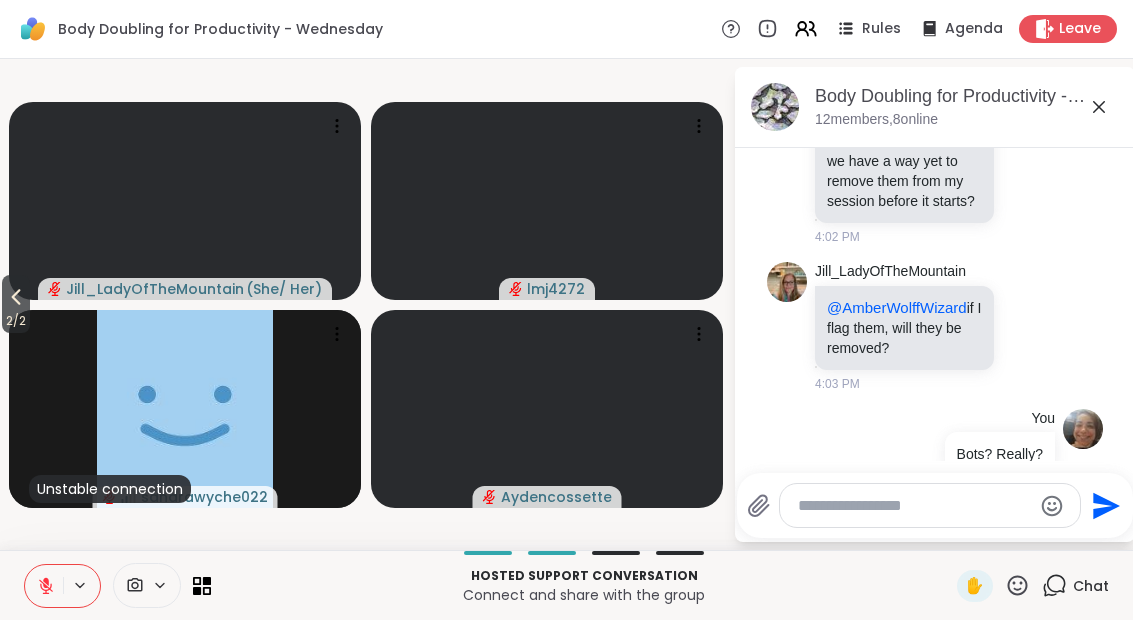 scroll, scrollTop: 3084, scrollLeft: 0, axis: vertical 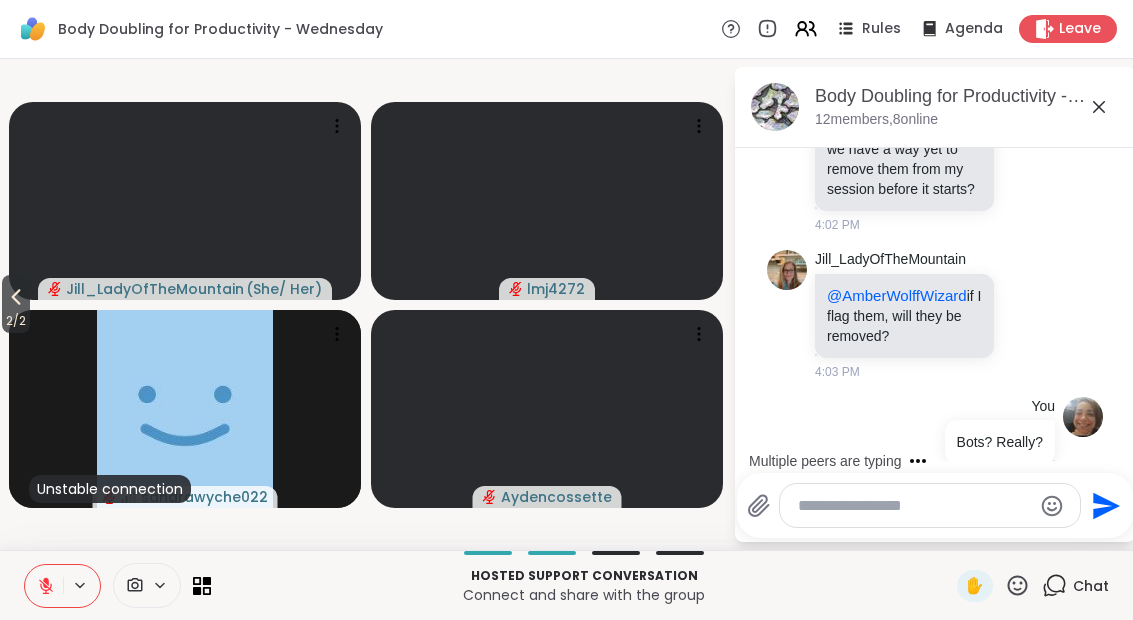 click on "2  /  2" at bounding box center [16, 304] 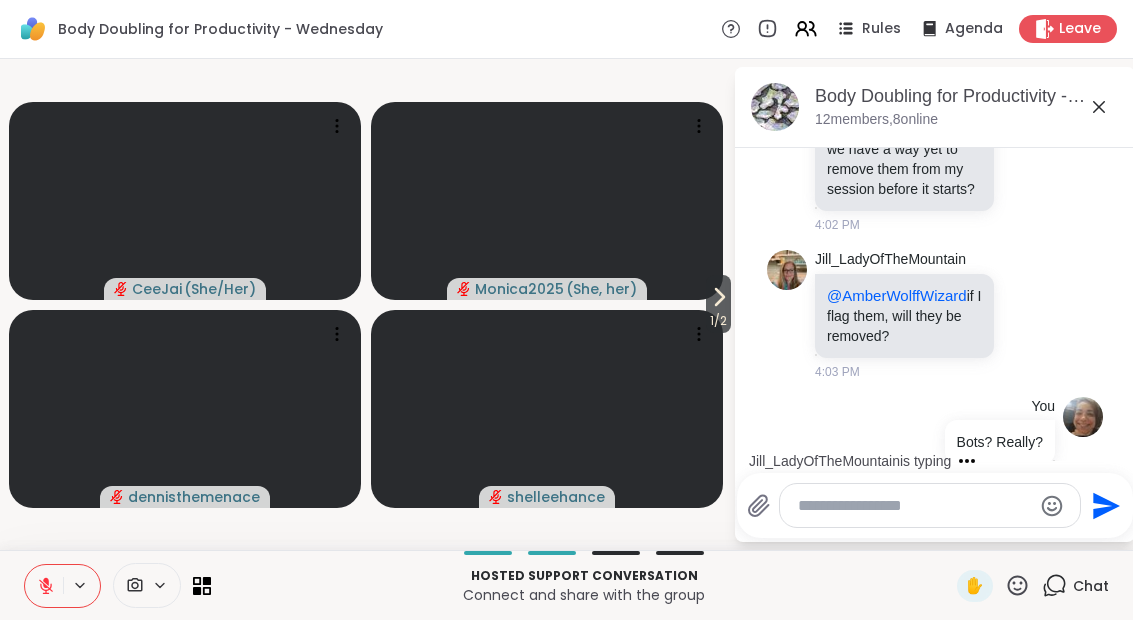 scroll, scrollTop: 3258, scrollLeft: 0, axis: vertical 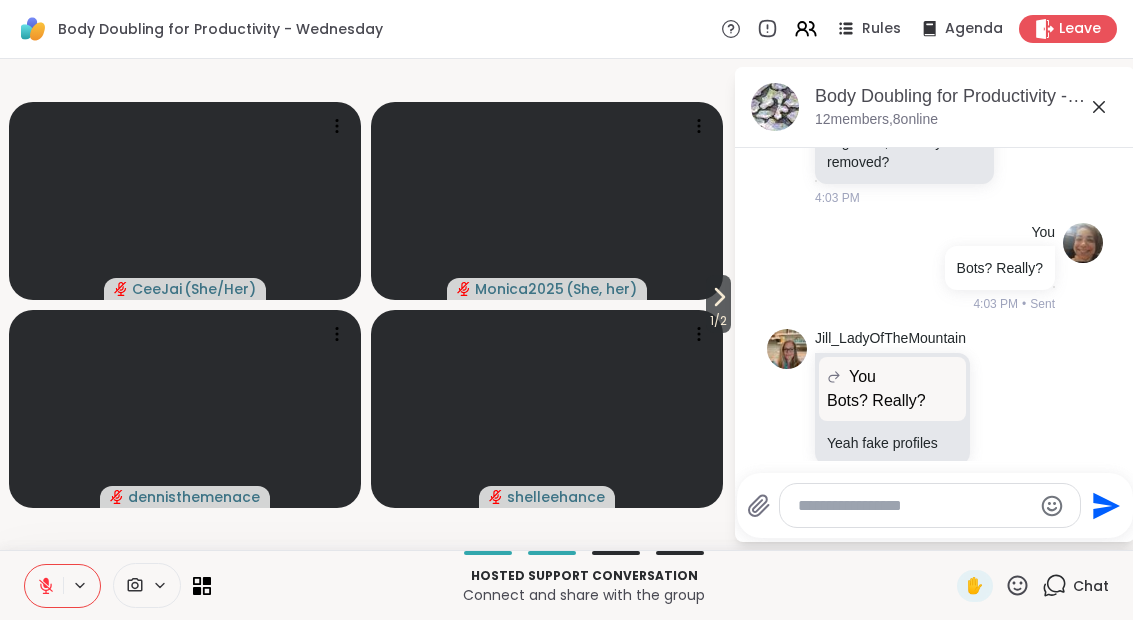 click at bounding box center (914, 506) 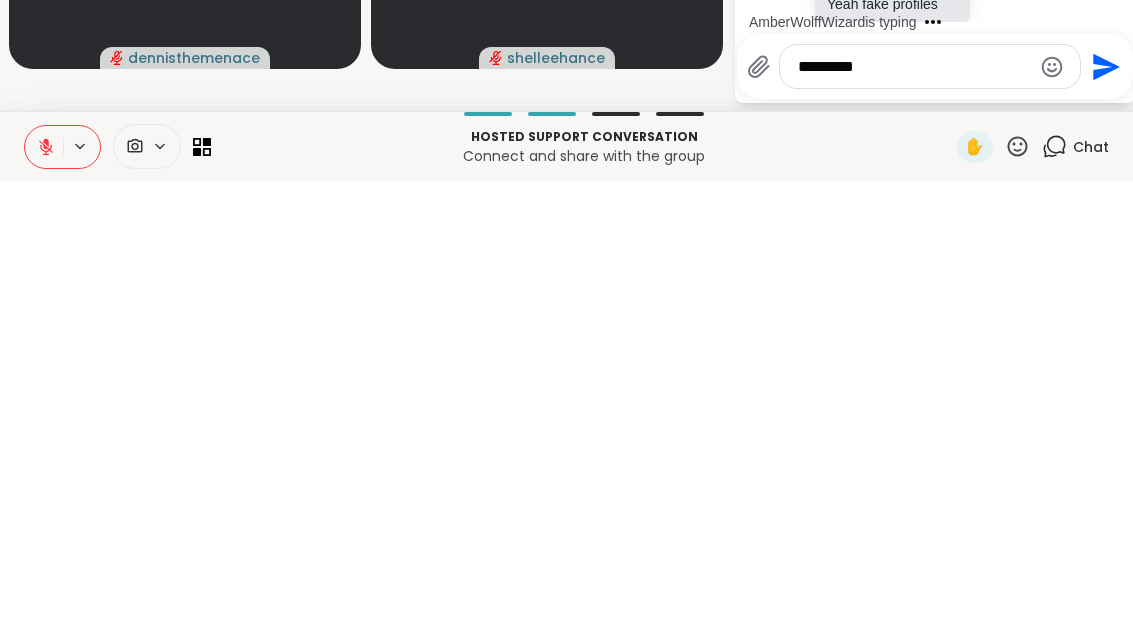 type on "**********" 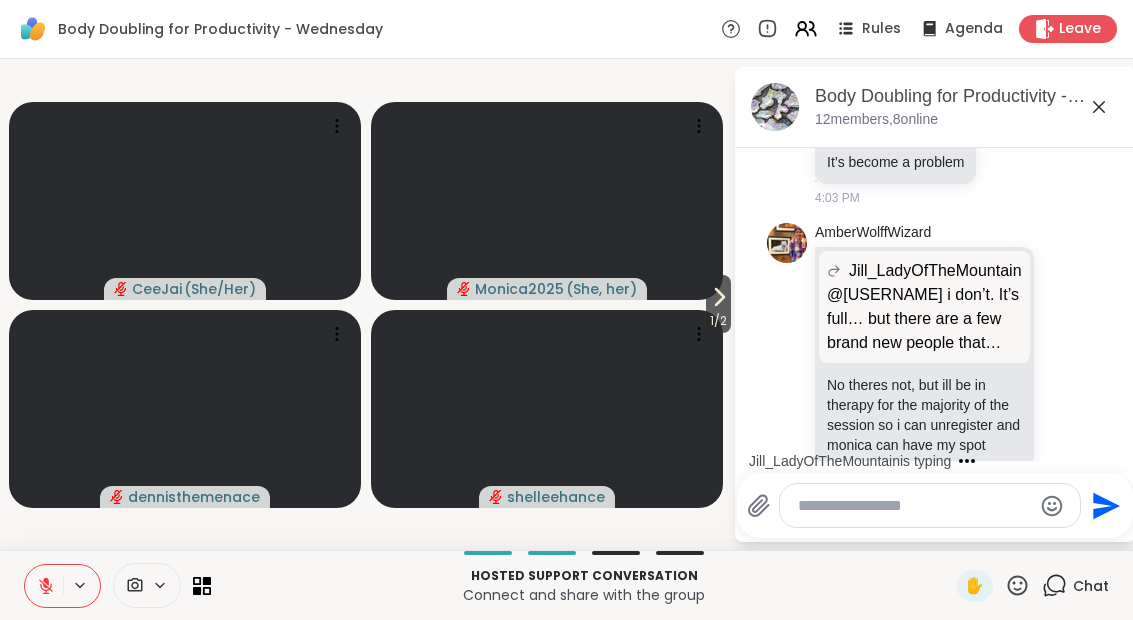 scroll, scrollTop: 4062, scrollLeft: 0, axis: vertical 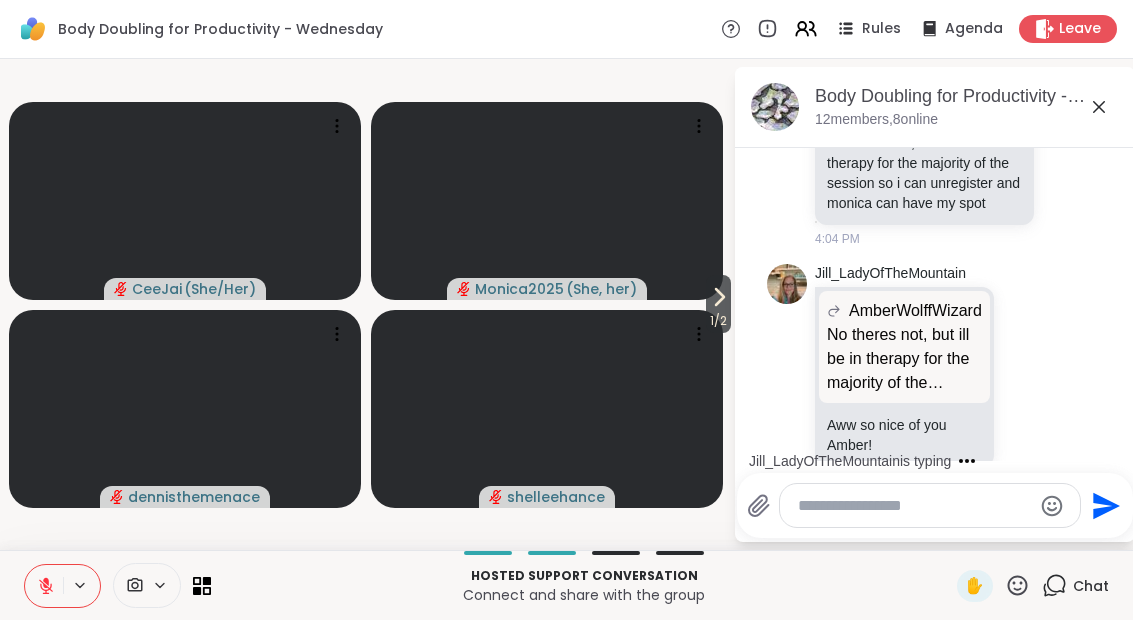 click at bounding box center [914, 506] 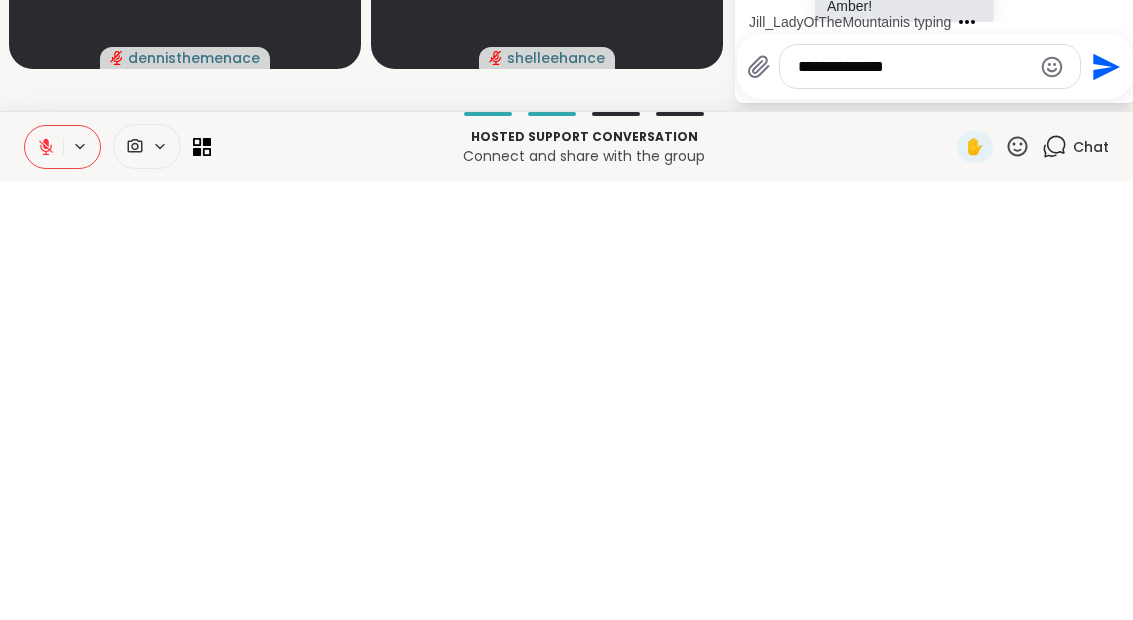 scroll, scrollTop: 4168, scrollLeft: 0, axis: vertical 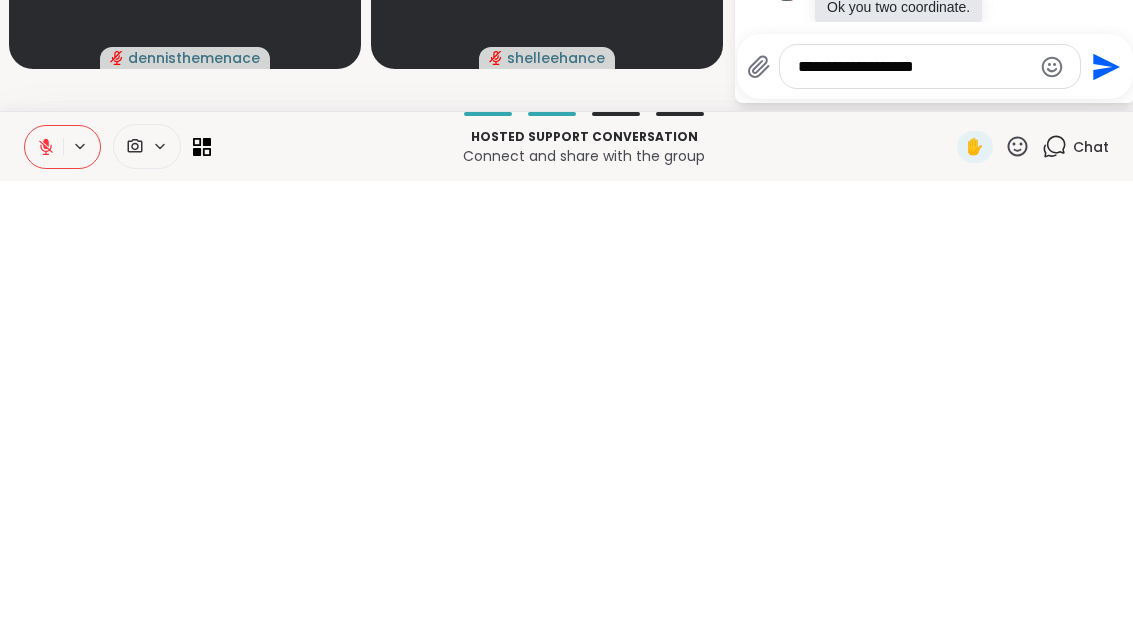 type on "**********" 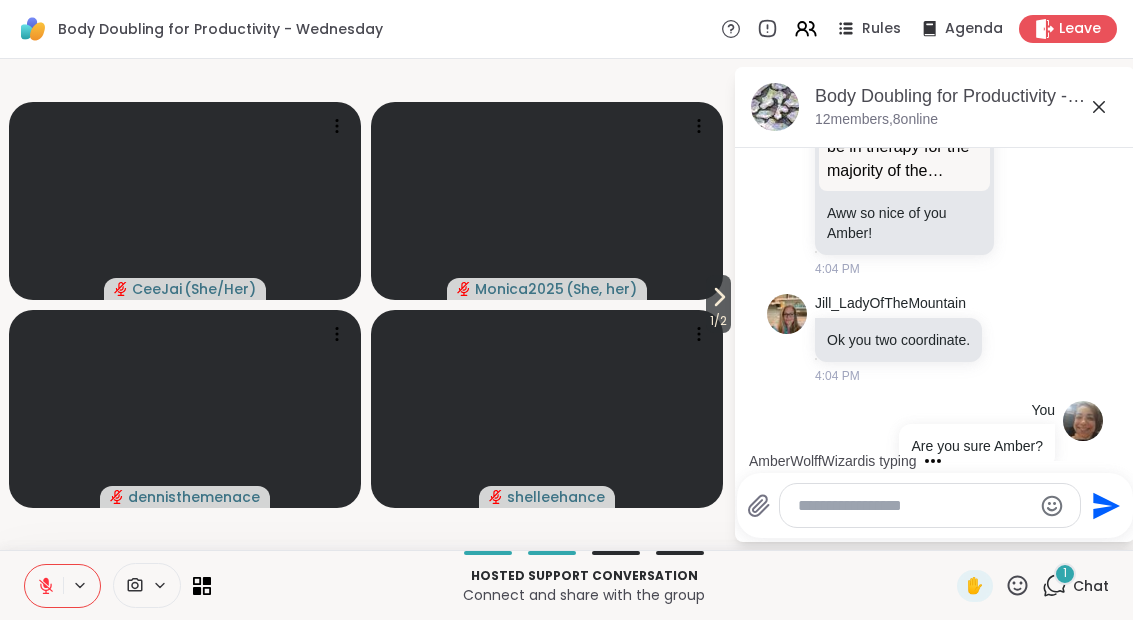 scroll, scrollTop: 4380, scrollLeft: 0, axis: vertical 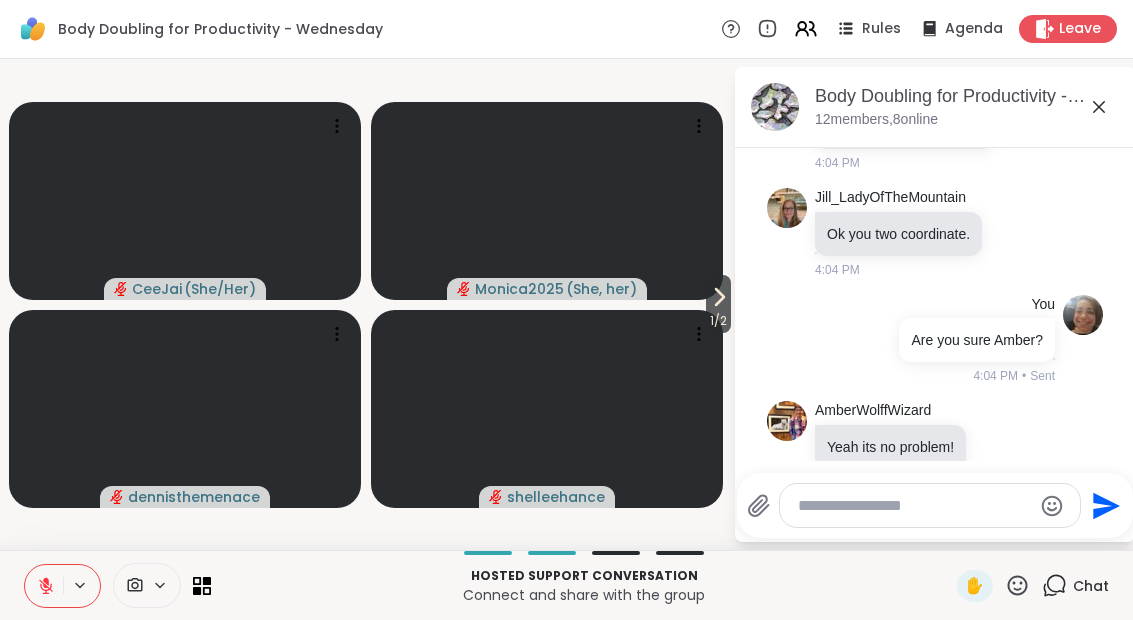 click at bounding box center [914, 506] 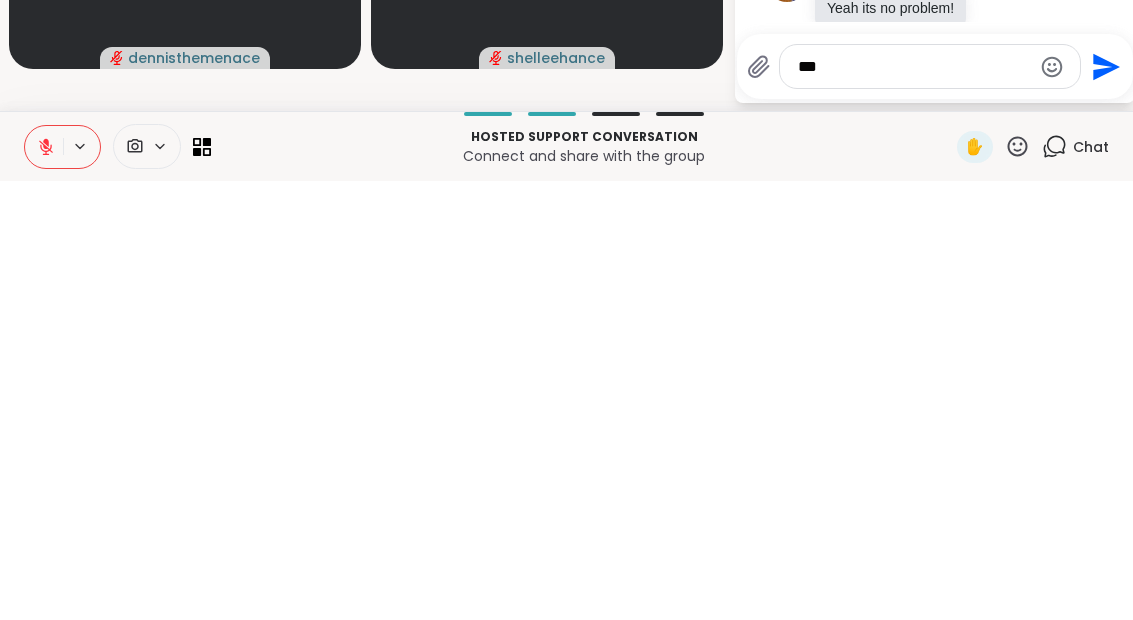 scroll, scrollTop: 4408, scrollLeft: 0, axis: vertical 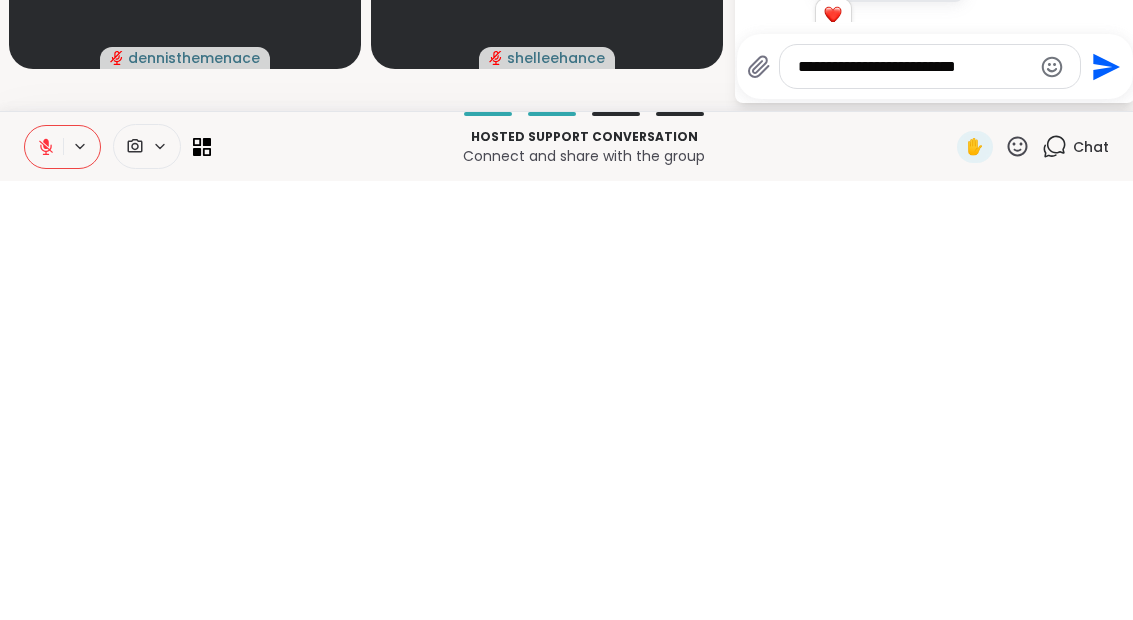 type on "**********" 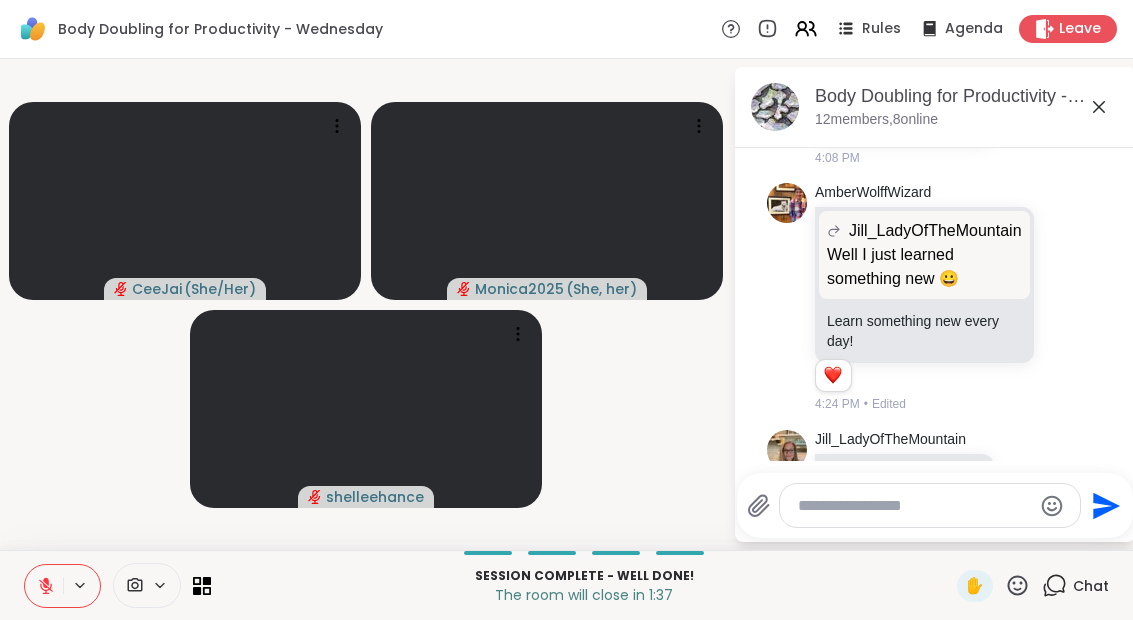 scroll, scrollTop: 6322, scrollLeft: 0, axis: vertical 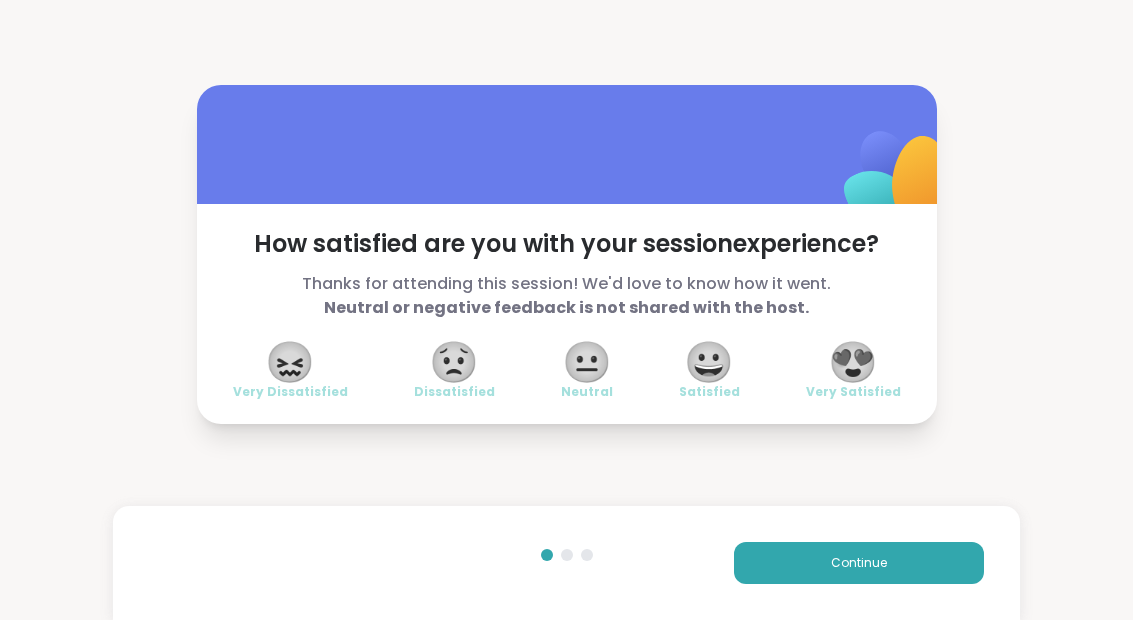click on "Continue" at bounding box center (859, 563) 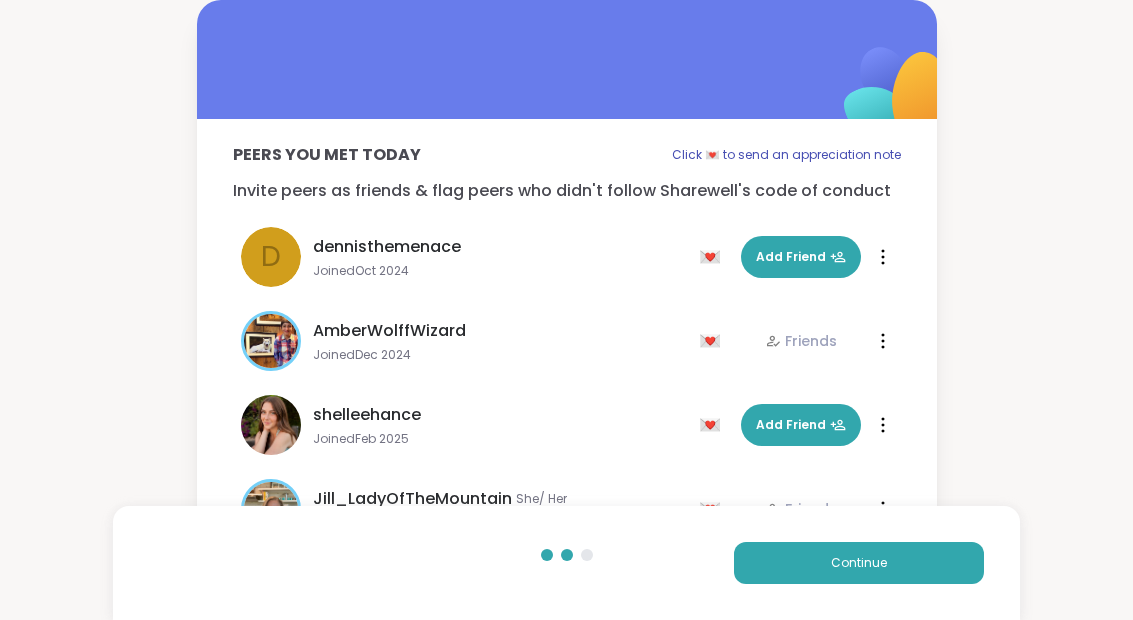 click on "Continue" at bounding box center (859, 563) 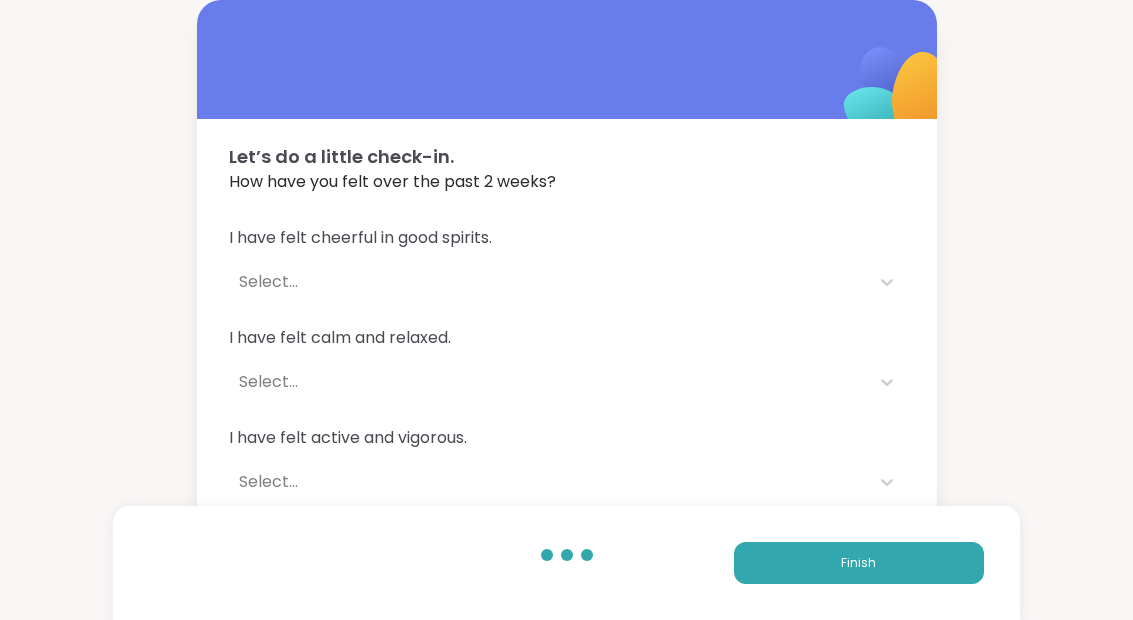click on "Finish" at bounding box center (859, 563) 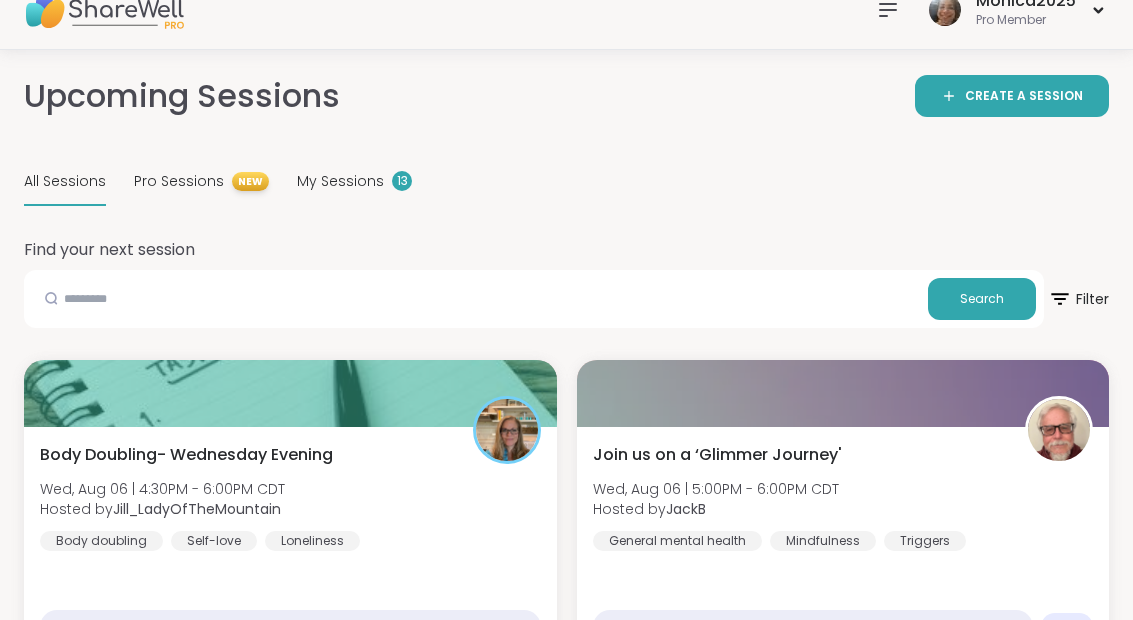 scroll, scrollTop: 31, scrollLeft: 0, axis: vertical 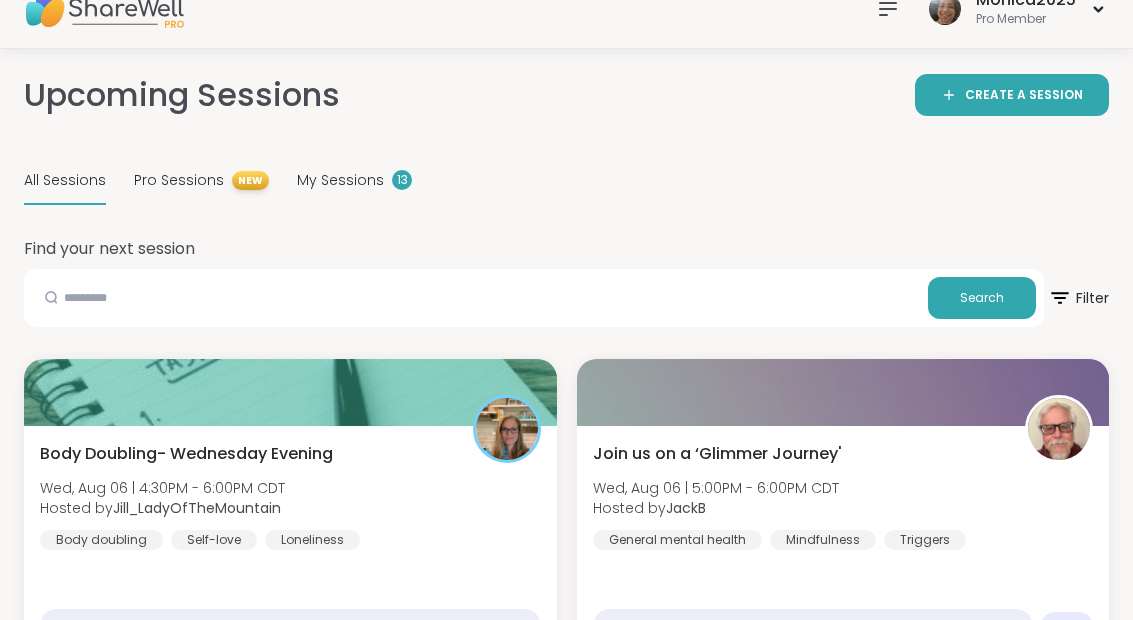 click on "Body Doubling- Wednesday Evening Wed, [DATE] | [TIME] - [TIME] CDT Hosted by [USERNAME] Body doubling Self-love Loneliness" at bounding box center (290, 496) 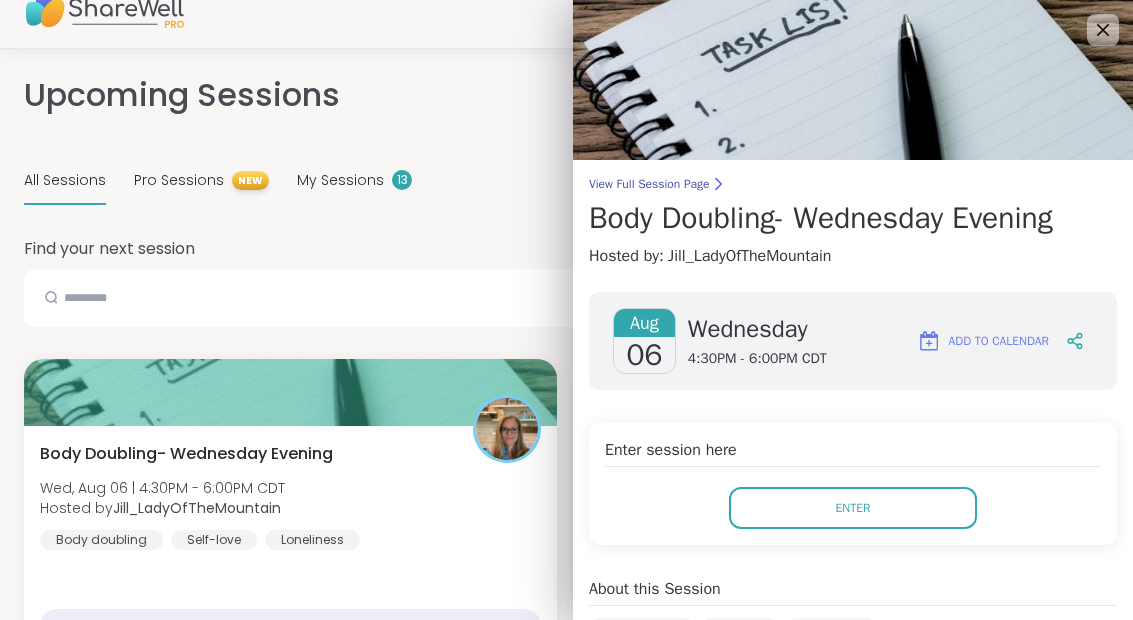 click on "Enter" at bounding box center (853, 508) 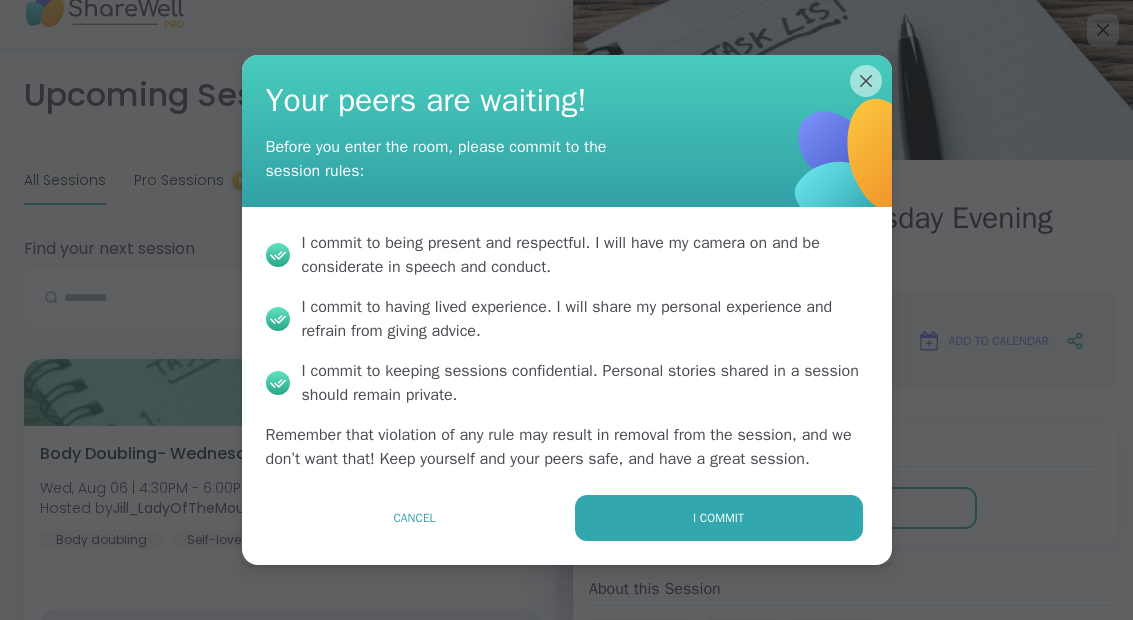 click on "I commit" at bounding box center (719, 518) 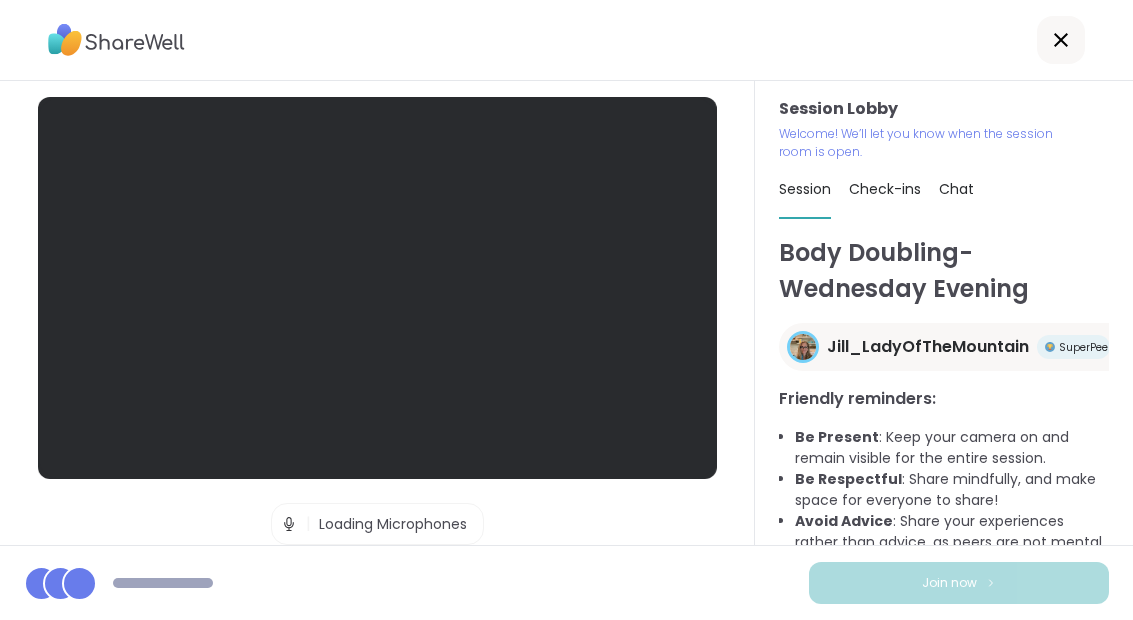 scroll, scrollTop: 80, scrollLeft: 0, axis: vertical 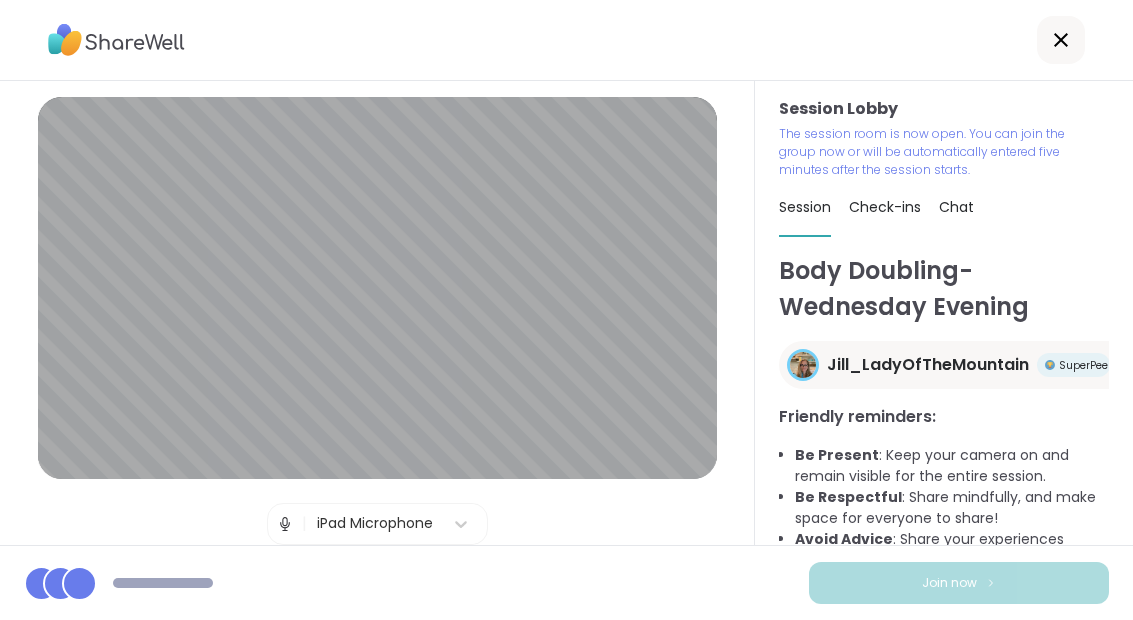 click on "Avoid Advice" at bounding box center (844, 539) 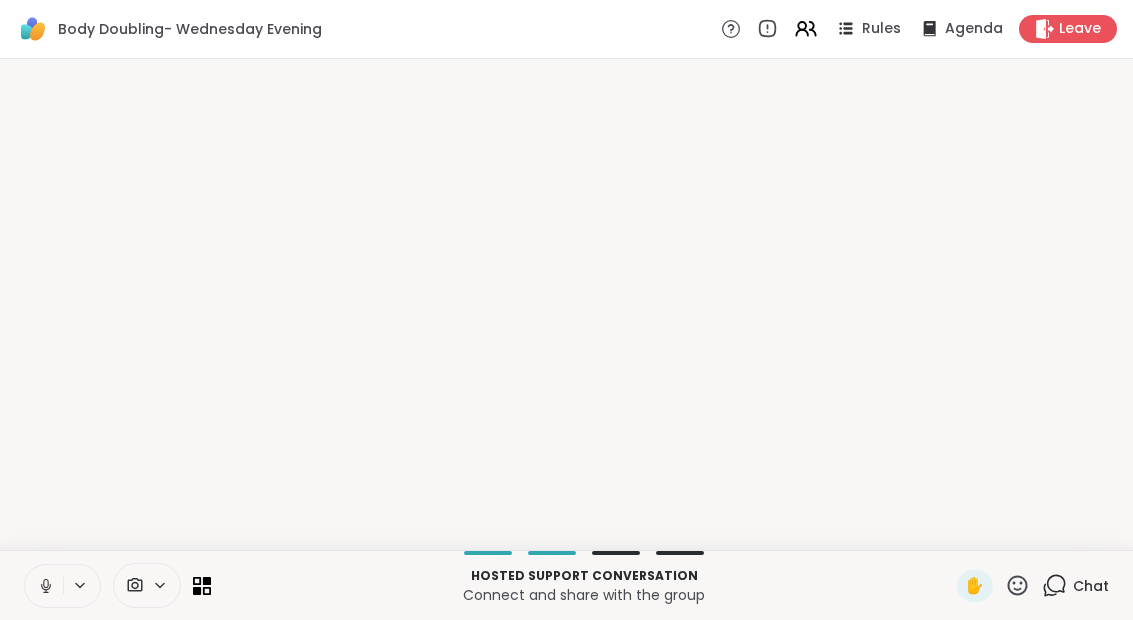 scroll, scrollTop: 0, scrollLeft: 0, axis: both 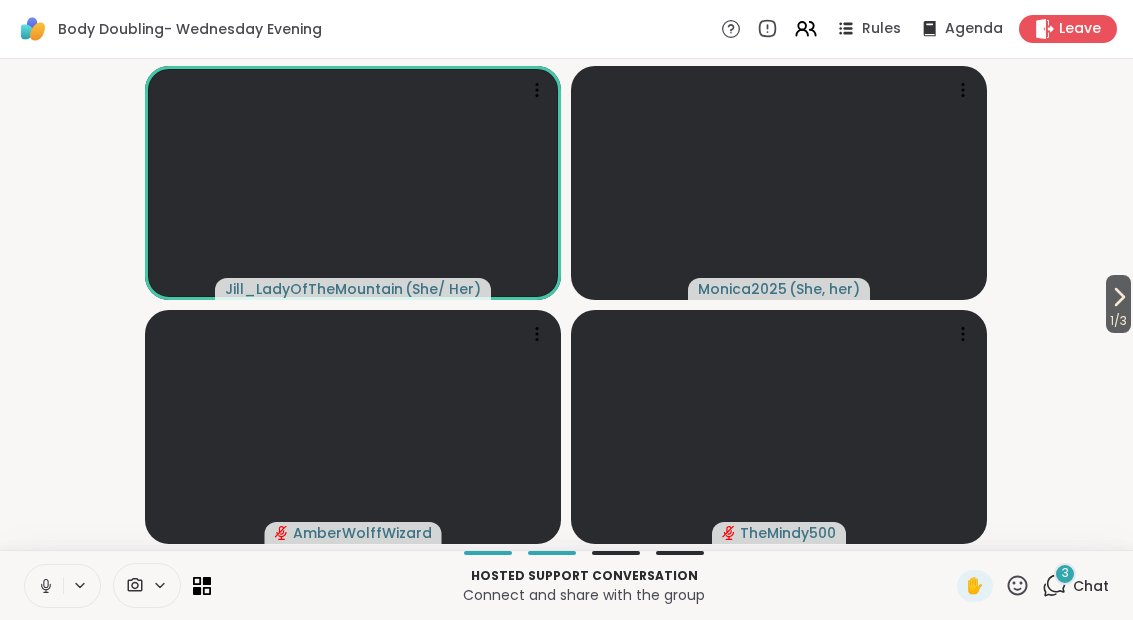 click on "1  /  3" at bounding box center [1118, 321] 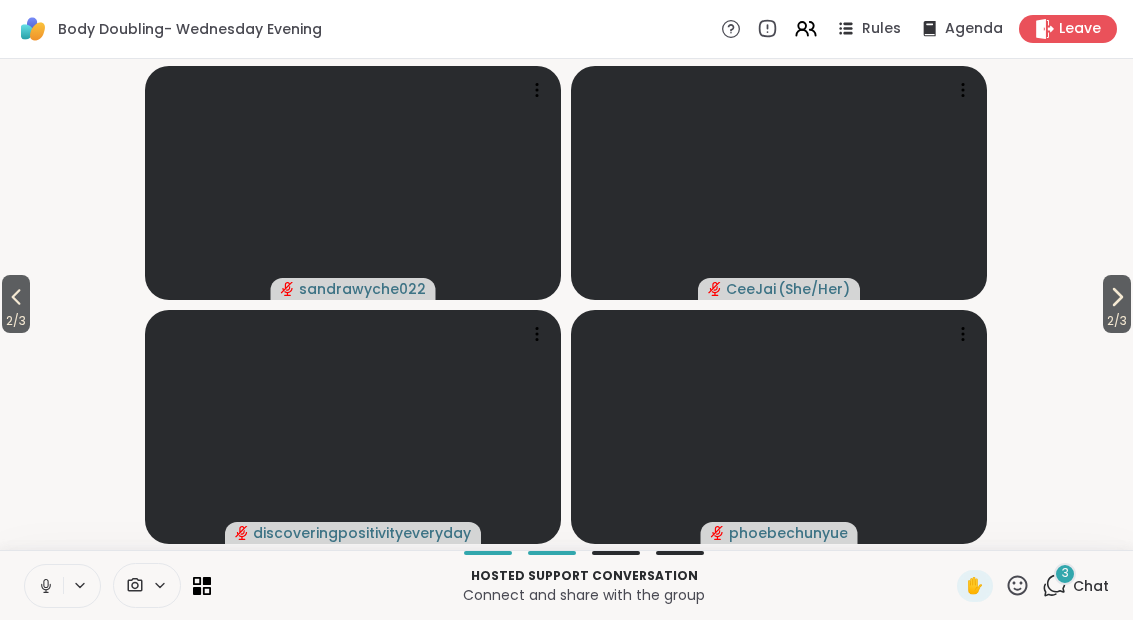 click on "2  /  3" at bounding box center [1117, 321] 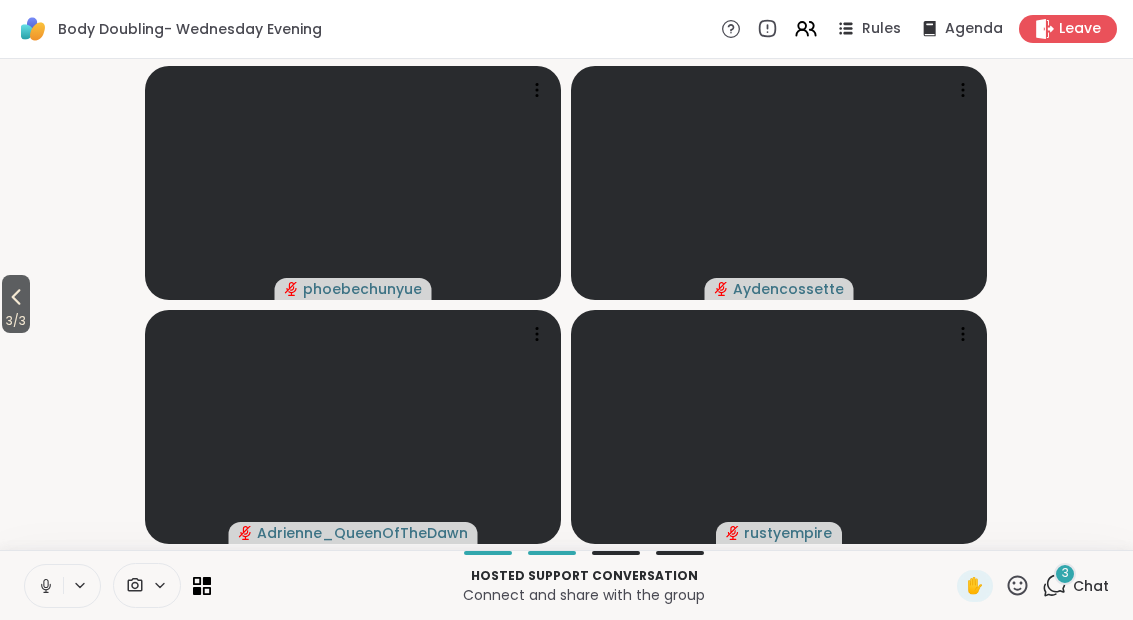 click on "3  /  3" at bounding box center (16, 304) 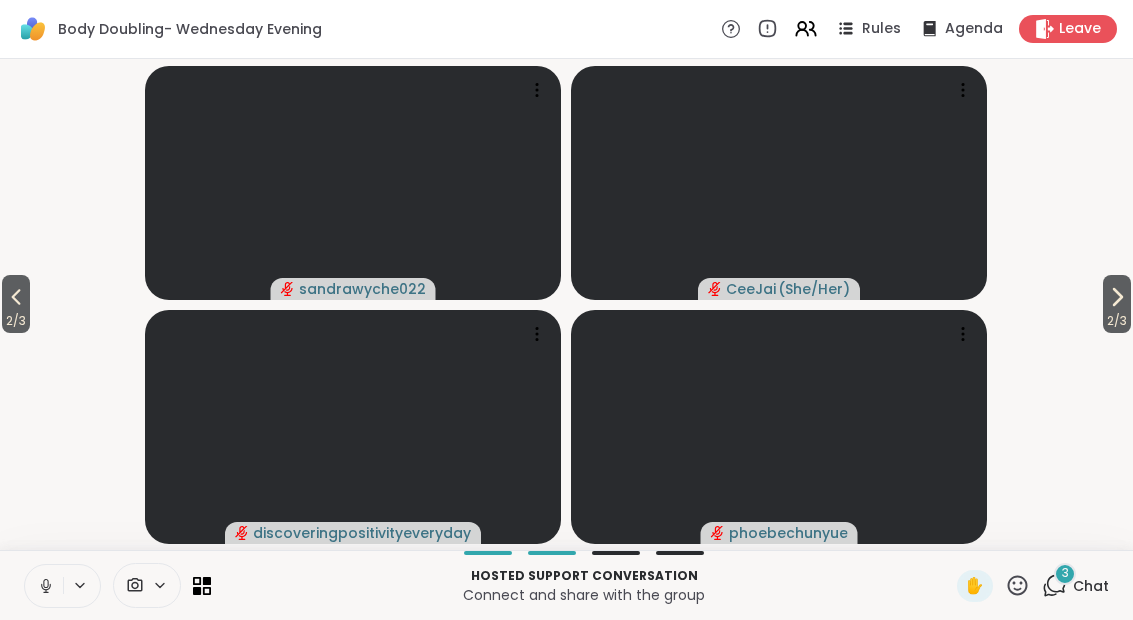click on "[USERNAME] [USERNAME]" at bounding box center (566, 304) 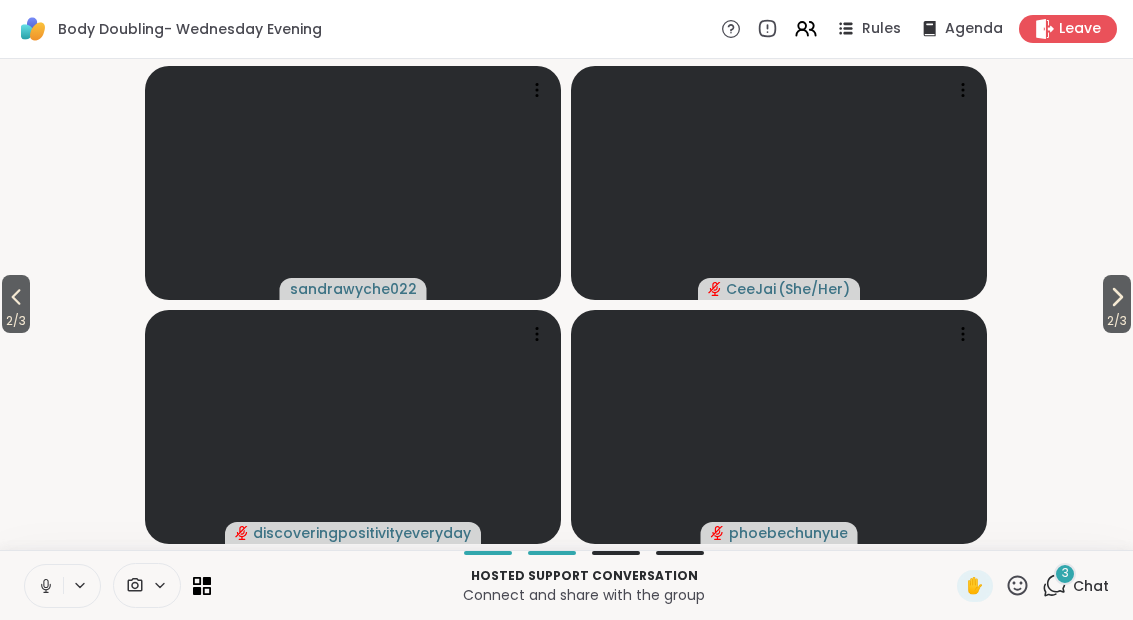 click on "2  /  3" at bounding box center [16, 321] 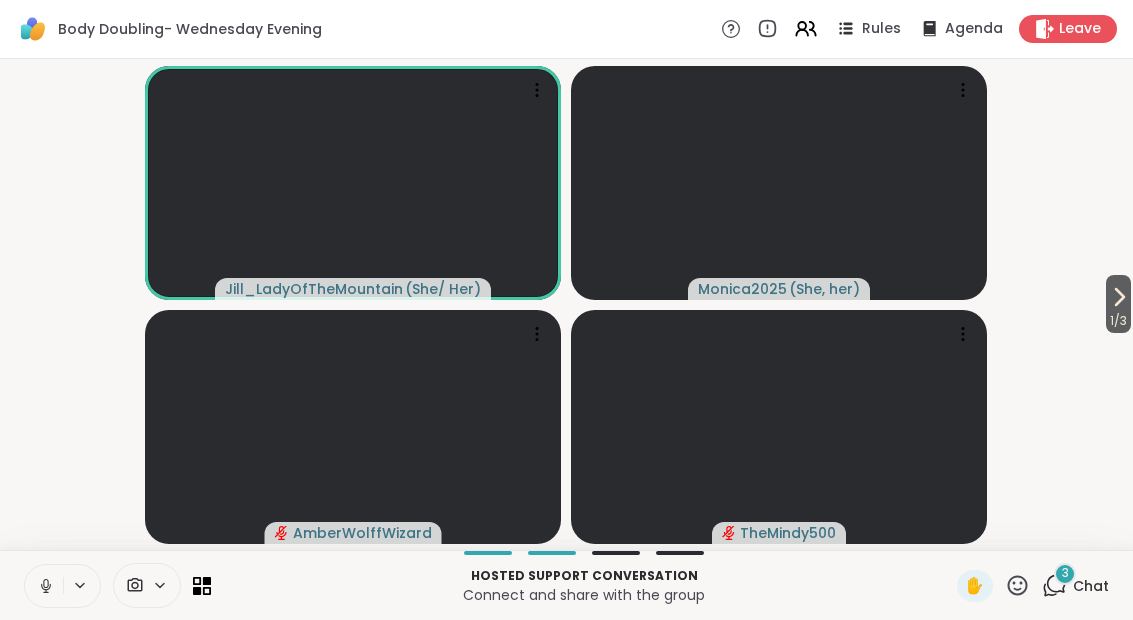click at bounding box center [44, 586] 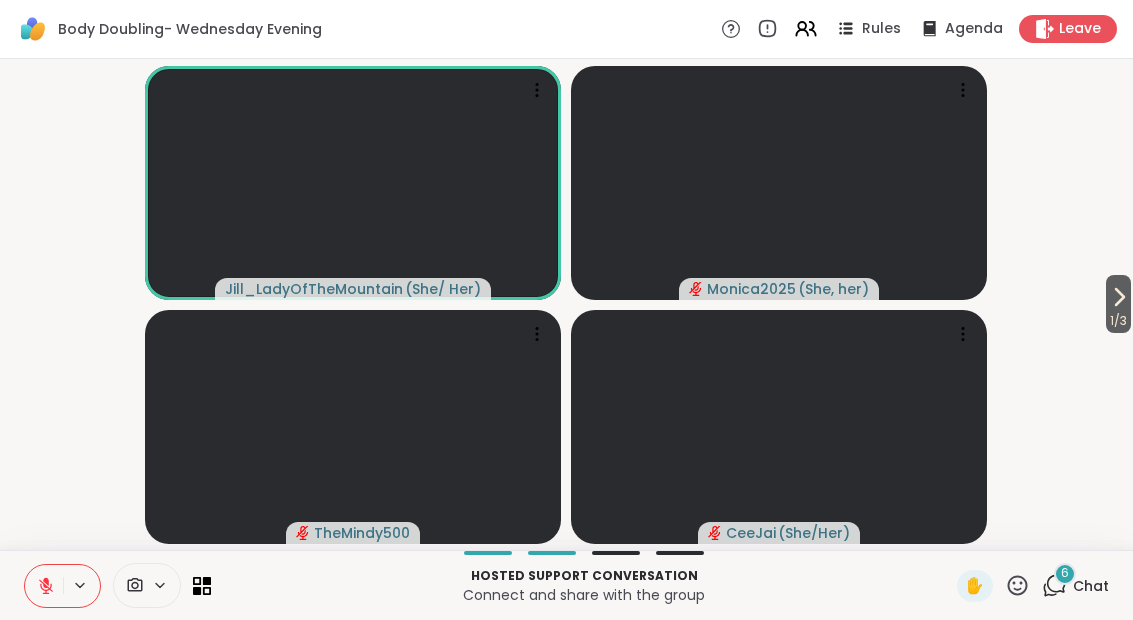 click on "Chat" at bounding box center [1091, 586] 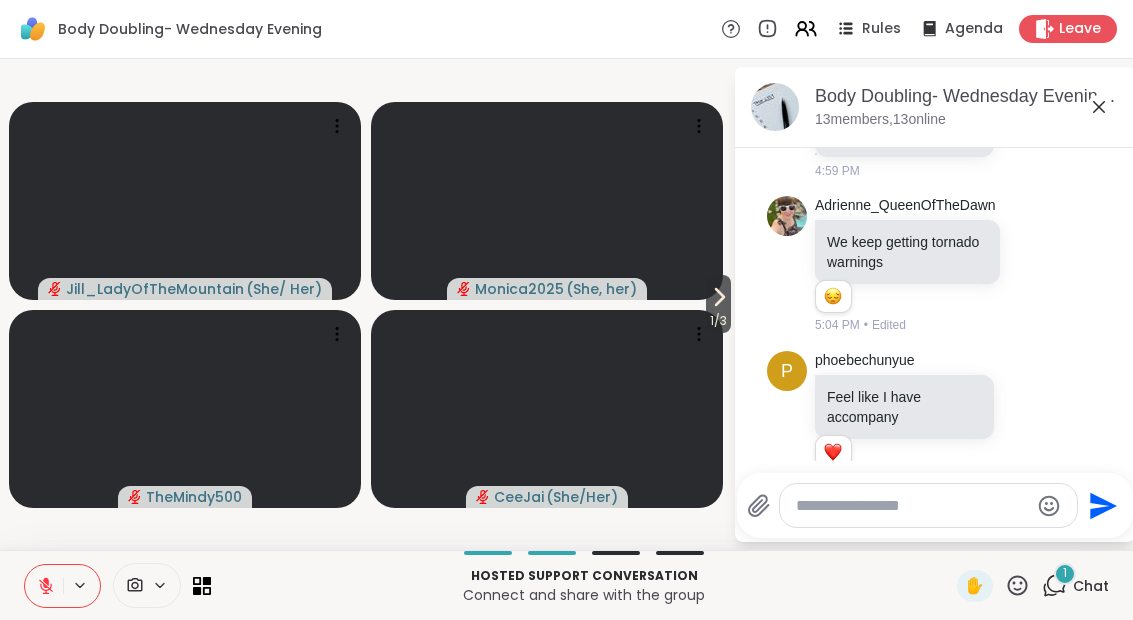 scroll, scrollTop: 1615, scrollLeft: 0, axis: vertical 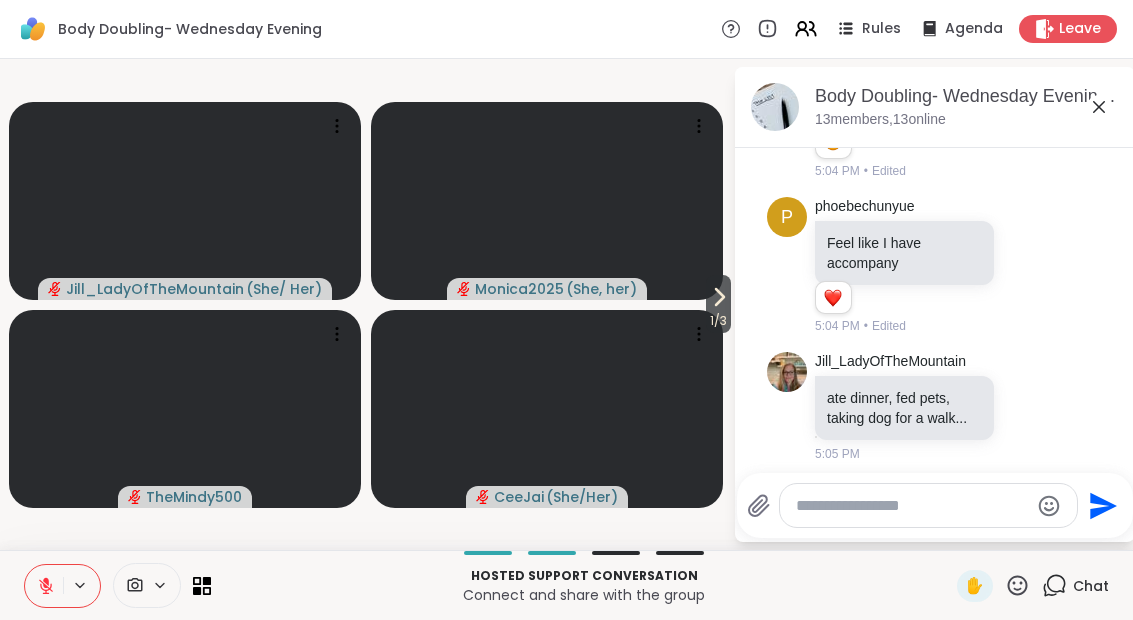 click at bounding box center [912, 506] 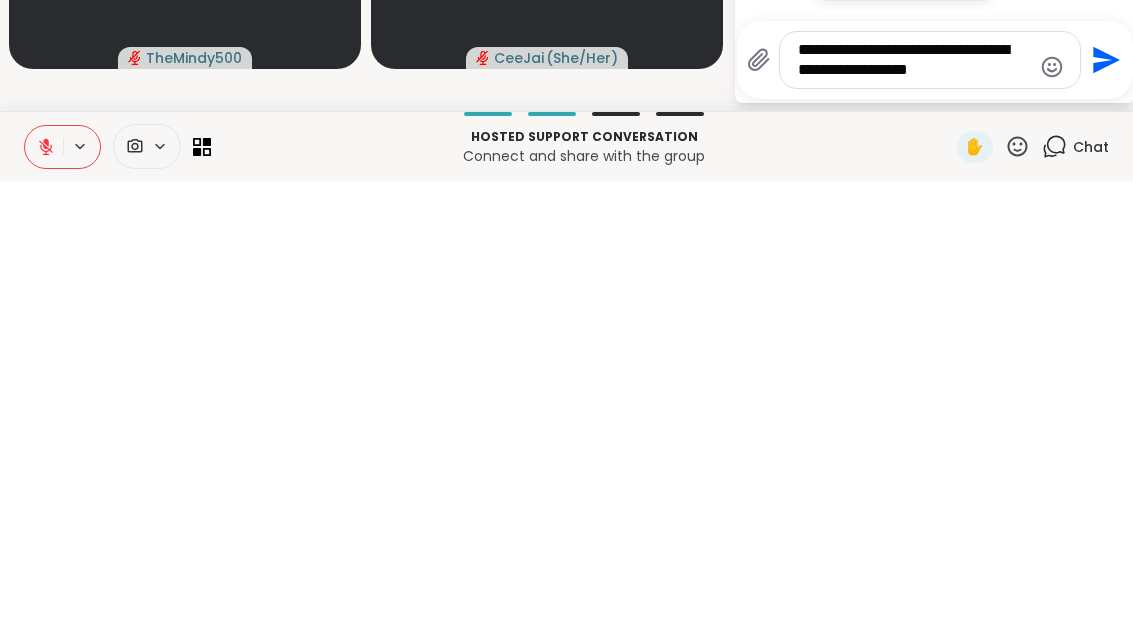 type on "**********" 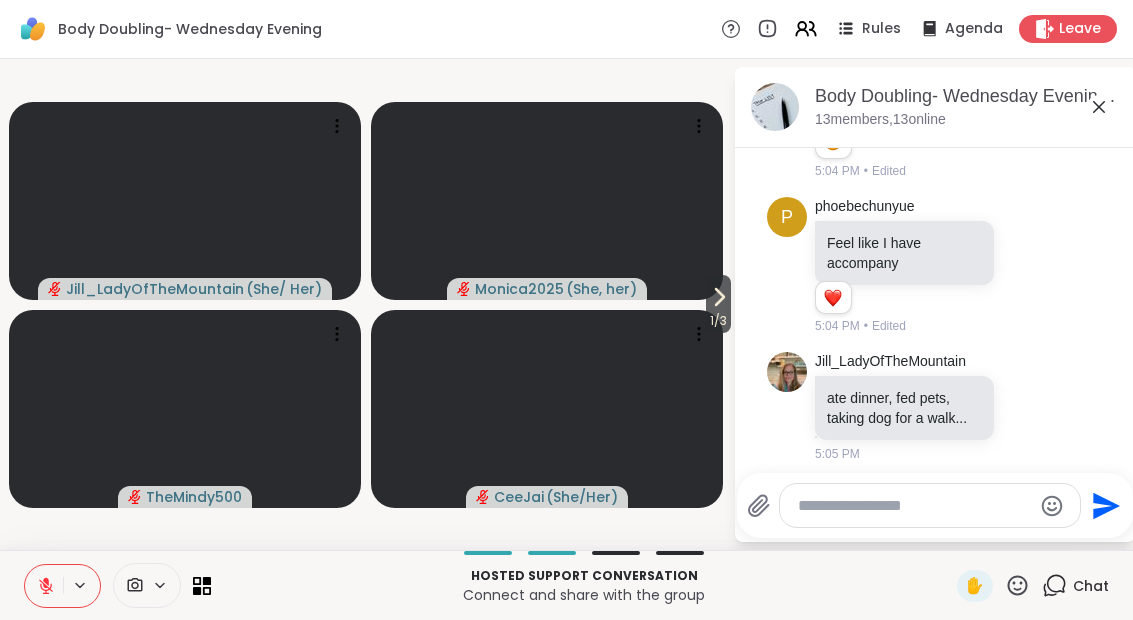 scroll, scrollTop: 1761, scrollLeft: 0, axis: vertical 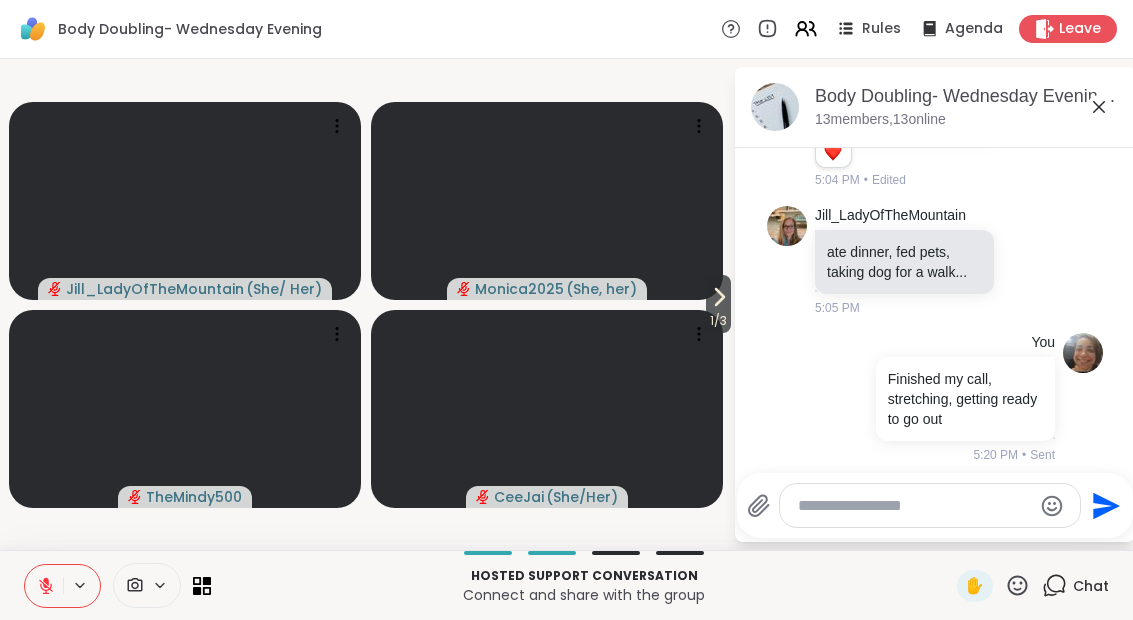 click on "1  /  3" at bounding box center [718, 304] 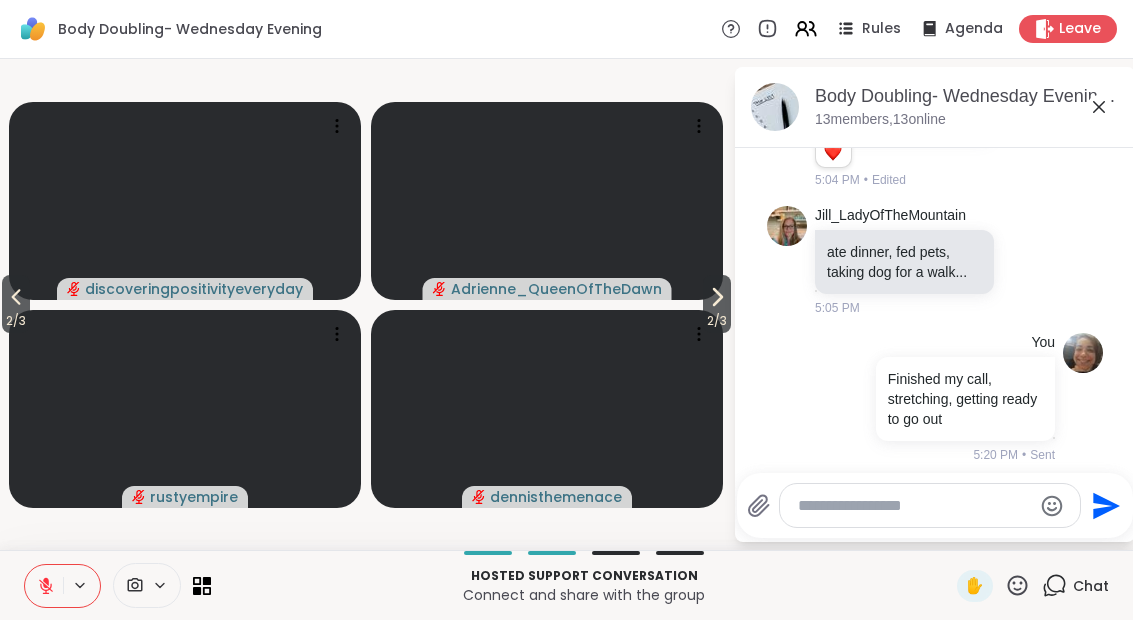 click 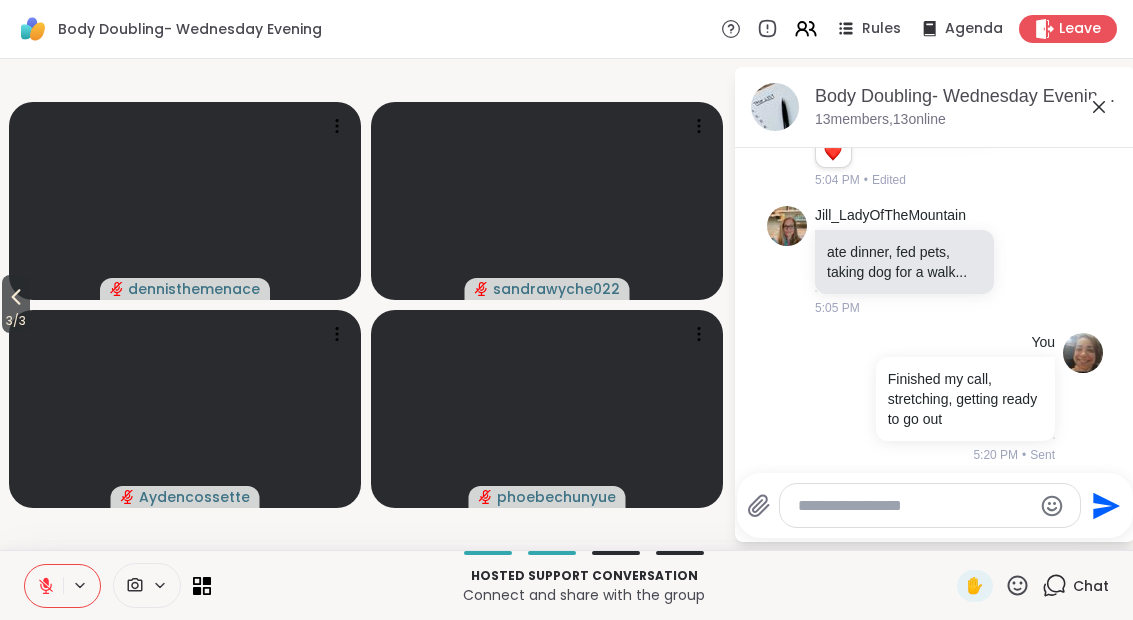 click 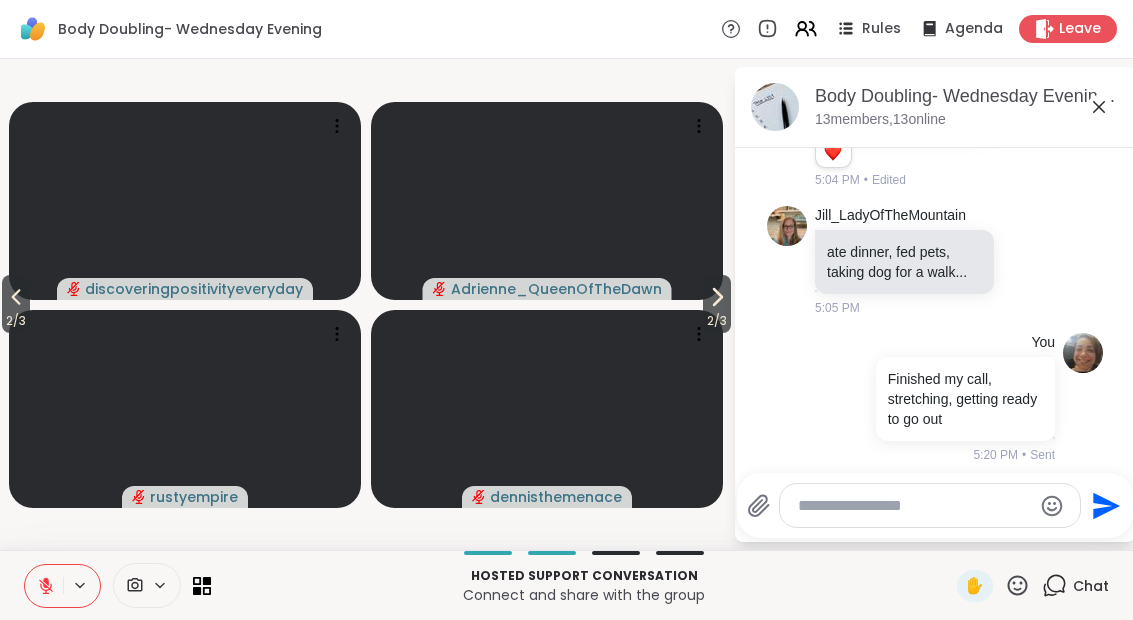 click 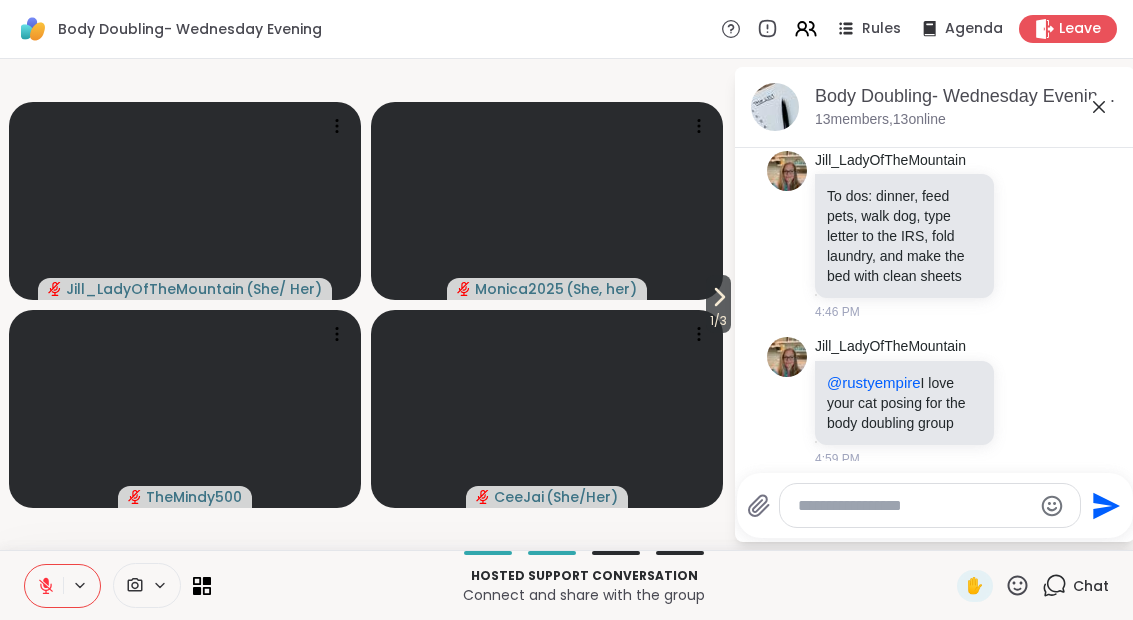 scroll, scrollTop: 1149, scrollLeft: 0, axis: vertical 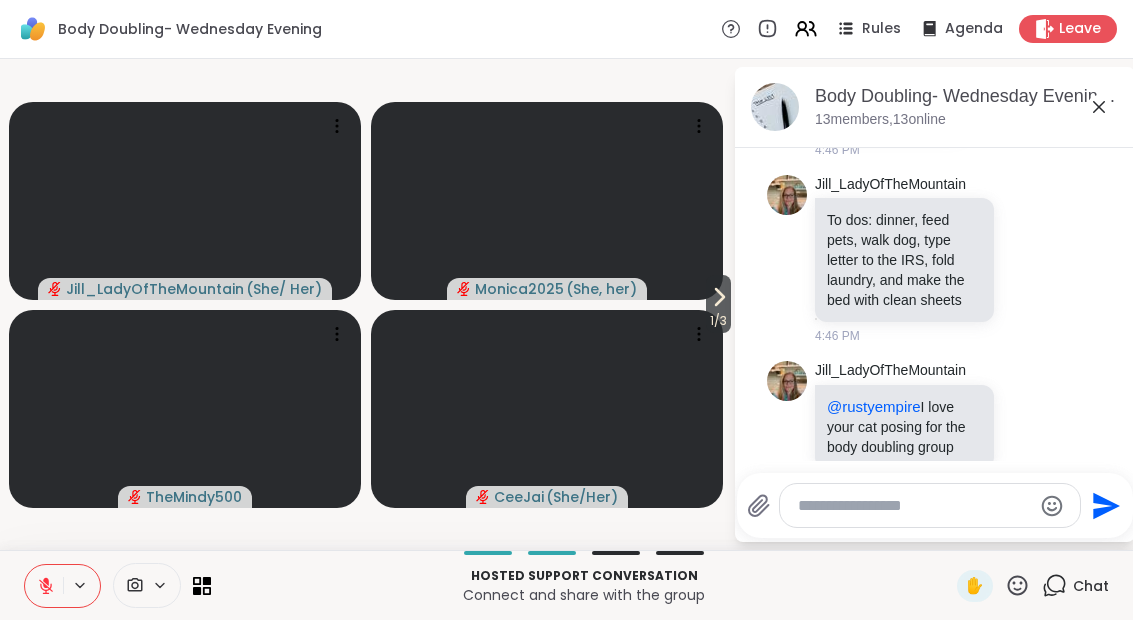 click on "Body Doubling- Wednesday Evening, Aug 06 13  members,  13  online" at bounding box center [935, 107] 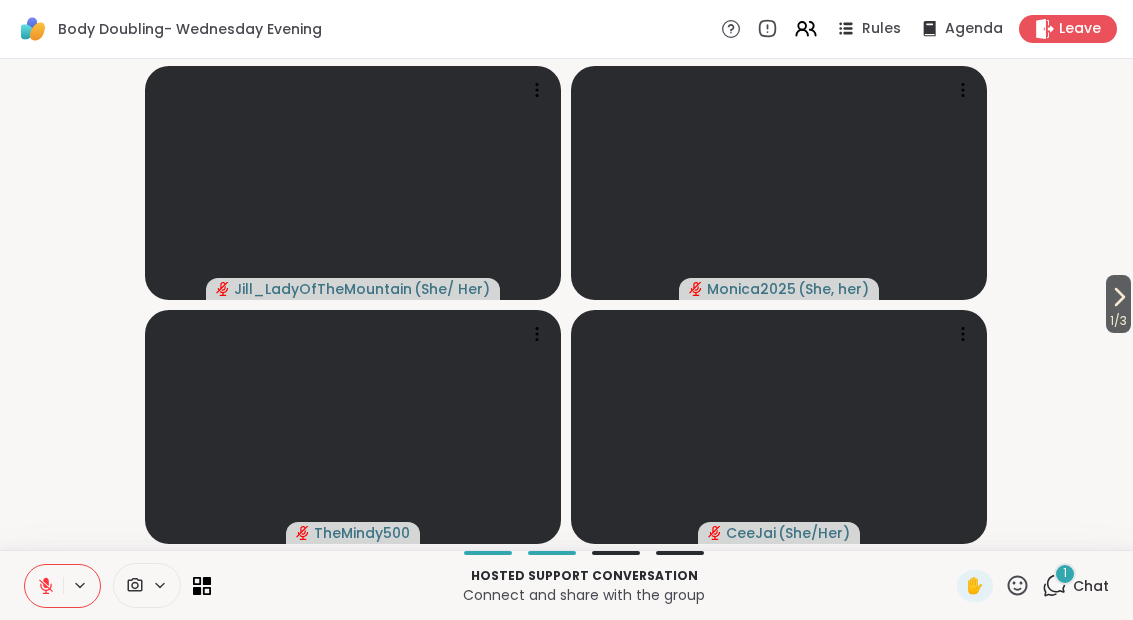 click on "1 Chat" at bounding box center [1075, 586] 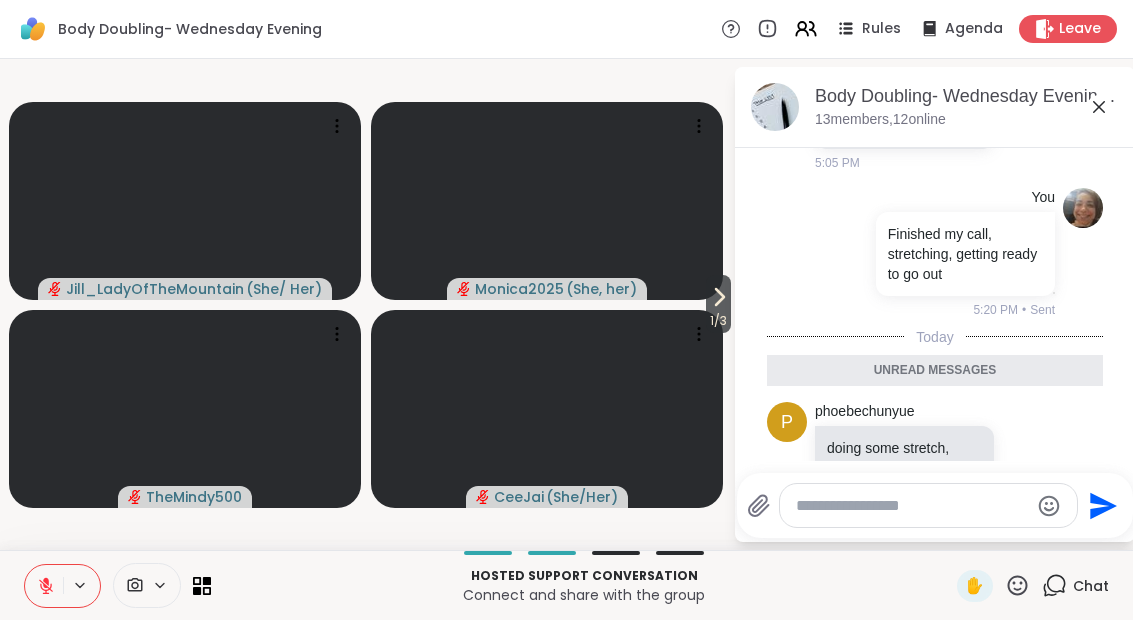 scroll, scrollTop: 1915, scrollLeft: 0, axis: vertical 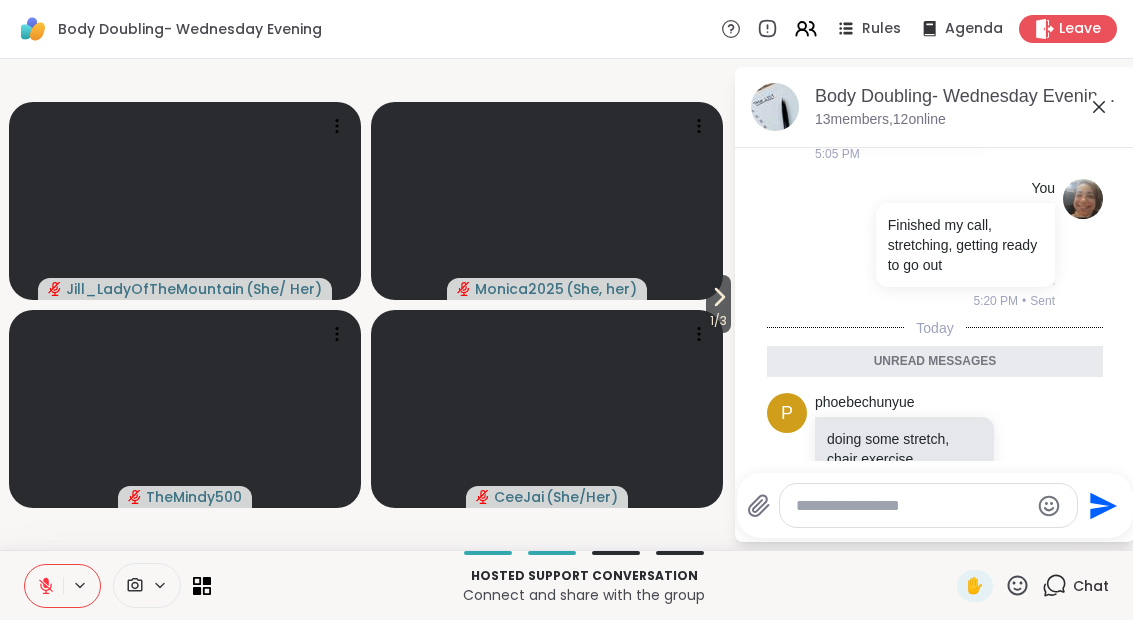 click 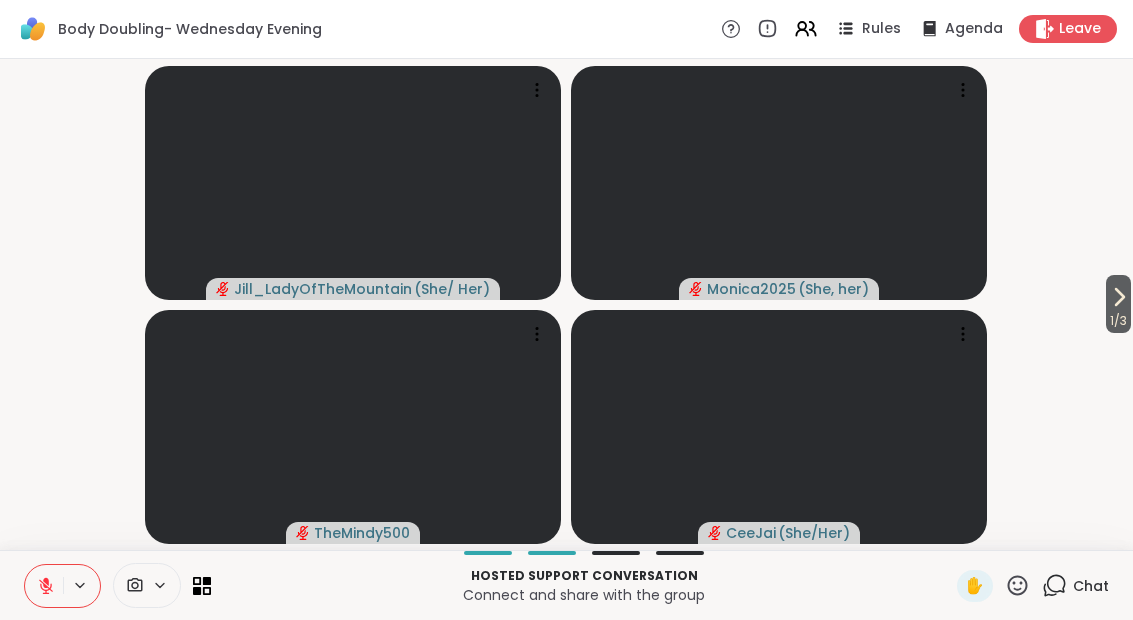 click on "Chat" at bounding box center [1075, 586] 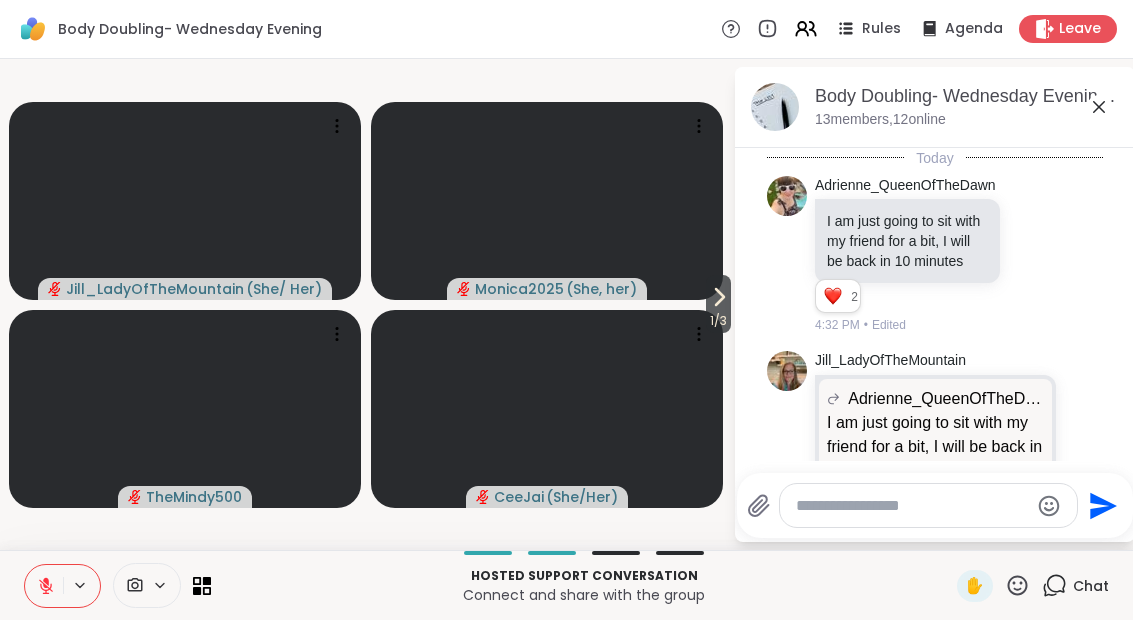 scroll, scrollTop: 1887, scrollLeft: 0, axis: vertical 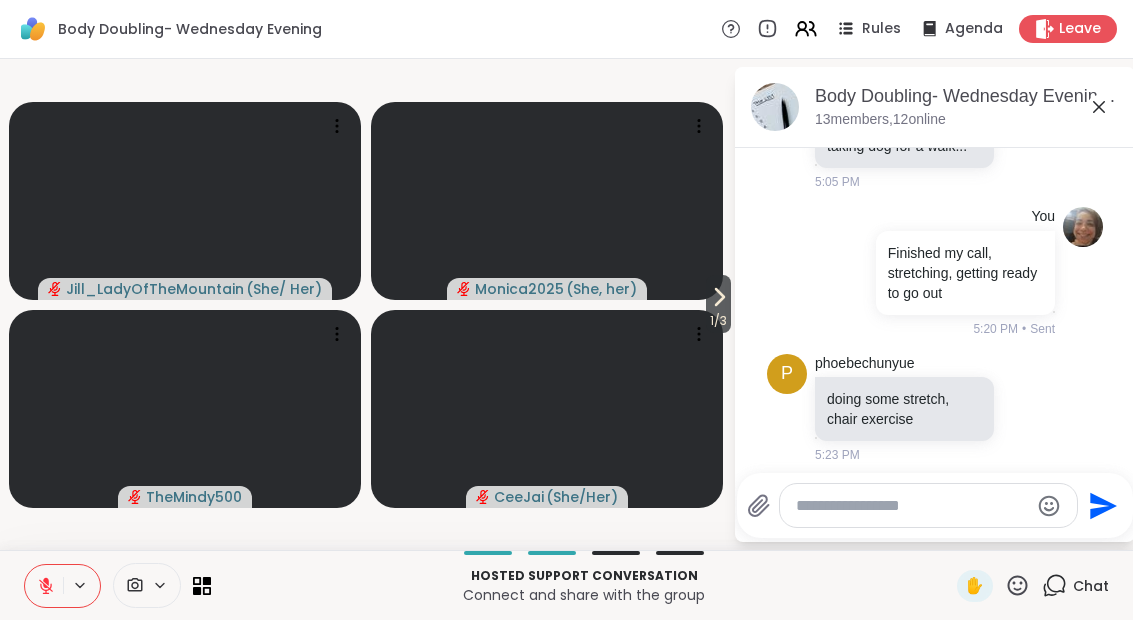 click at bounding box center [912, 506] 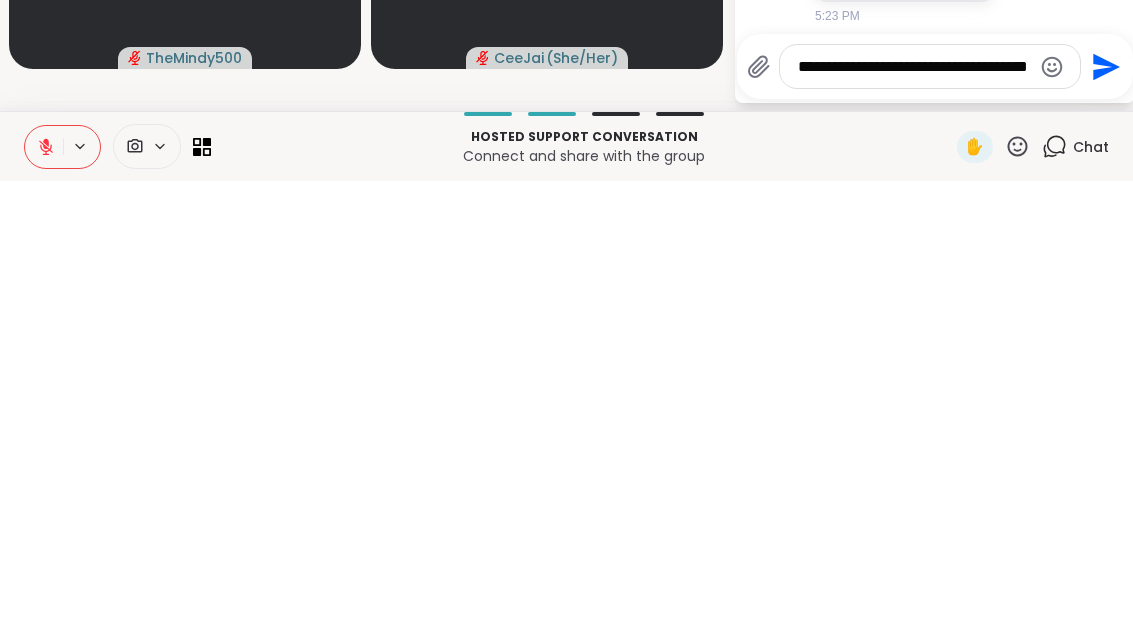 scroll, scrollTop: 0, scrollLeft: 0, axis: both 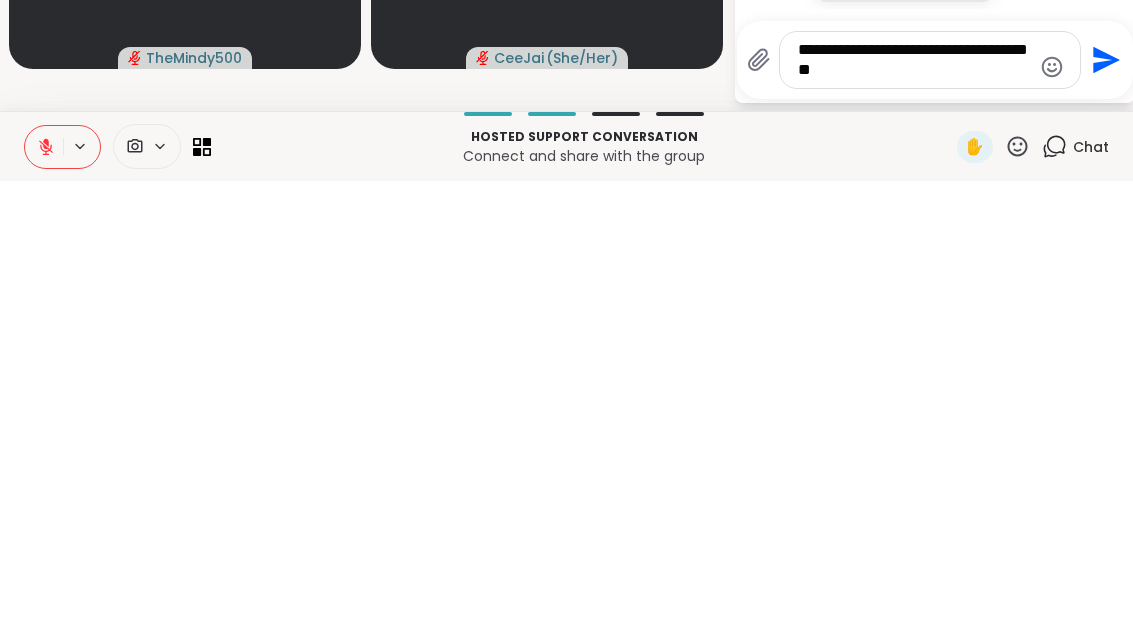 type on "**********" 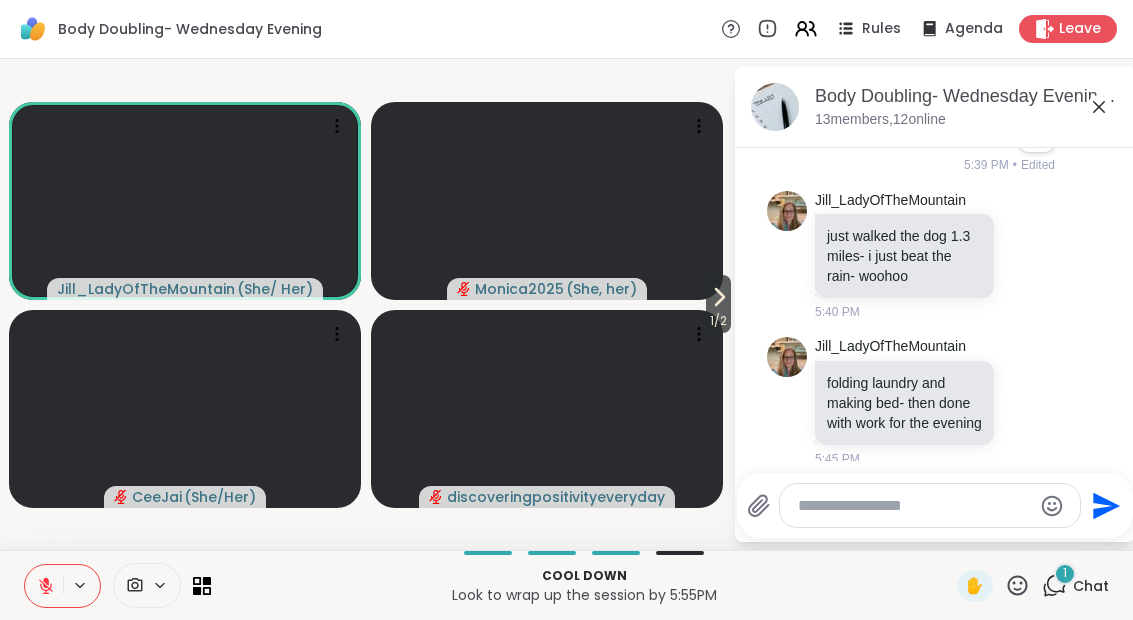 scroll, scrollTop: 2535, scrollLeft: 0, axis: vertical 